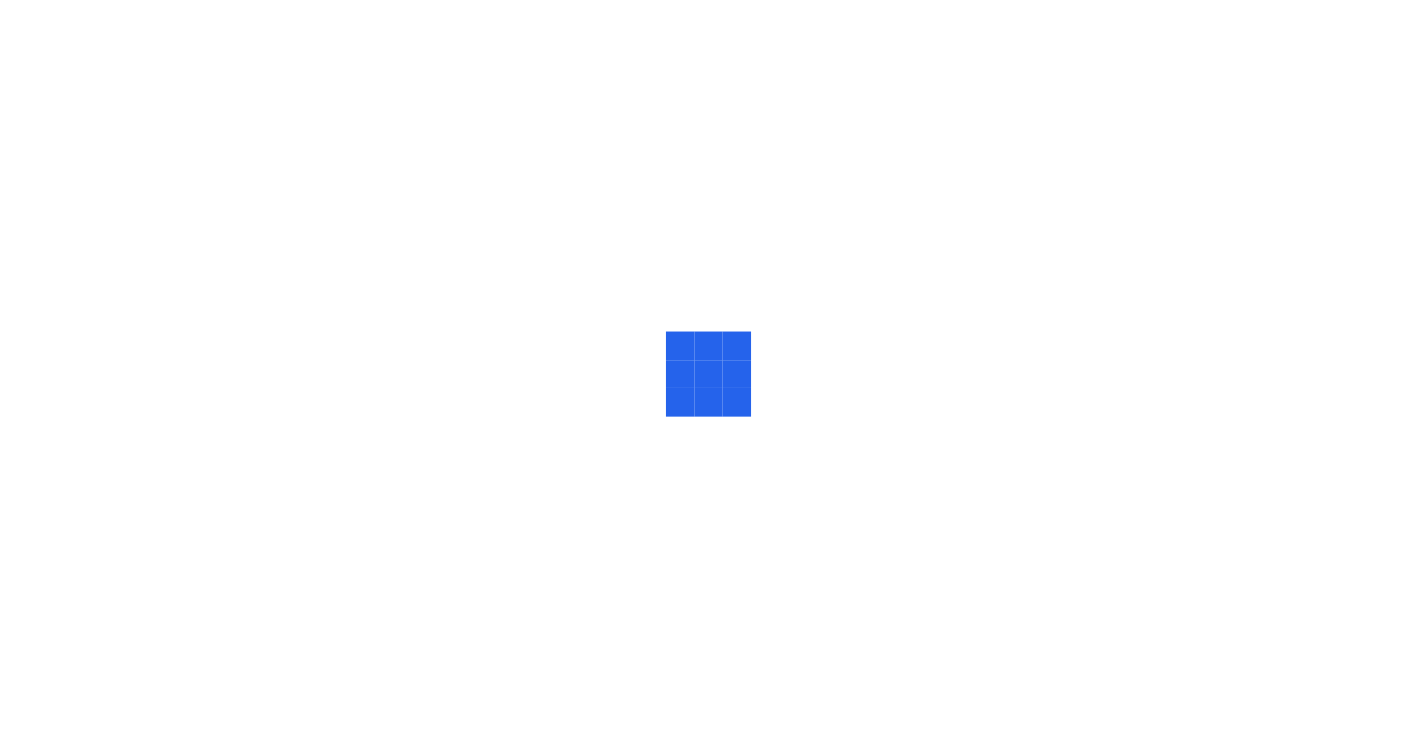 scroll, scrollTop: 0, scrollLeft: 0, axis: both 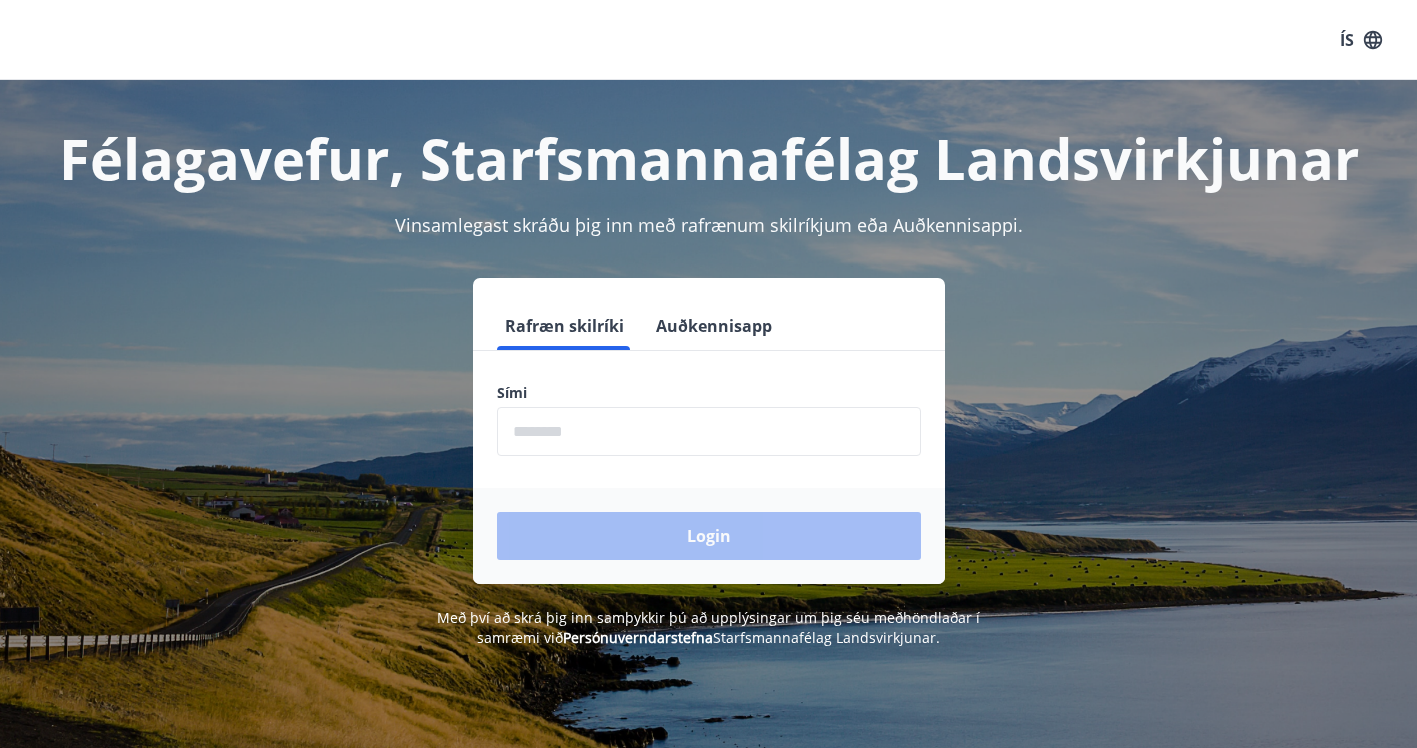 click at bounding box center (709, 431) 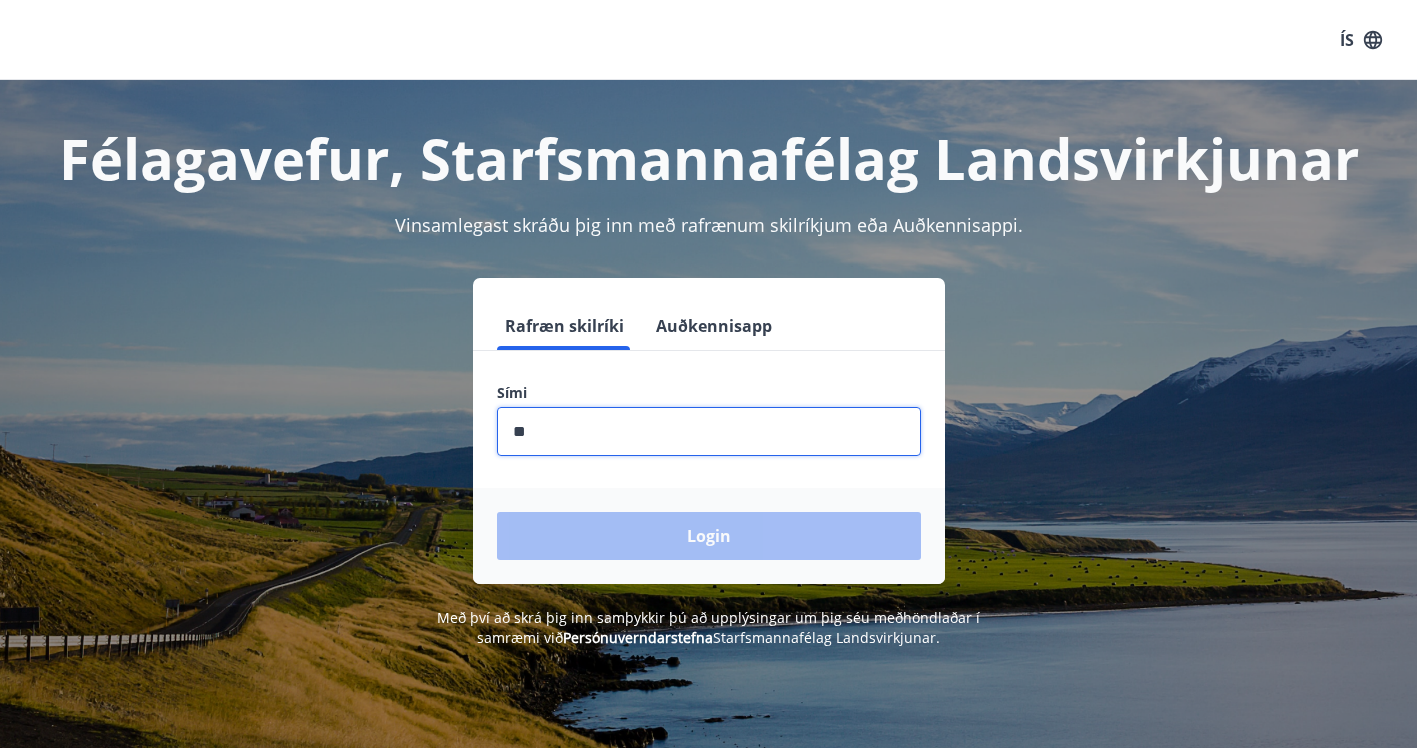 type on "*" 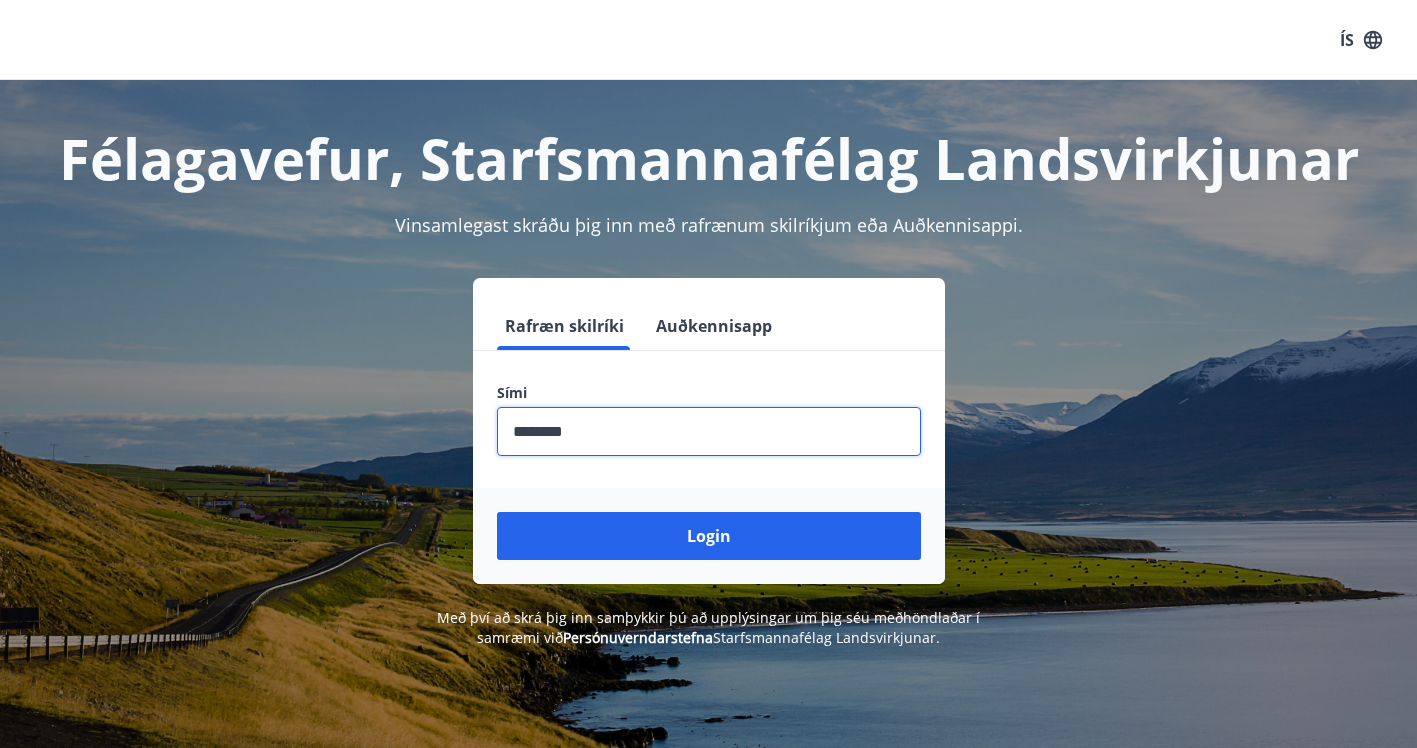 type on "********" 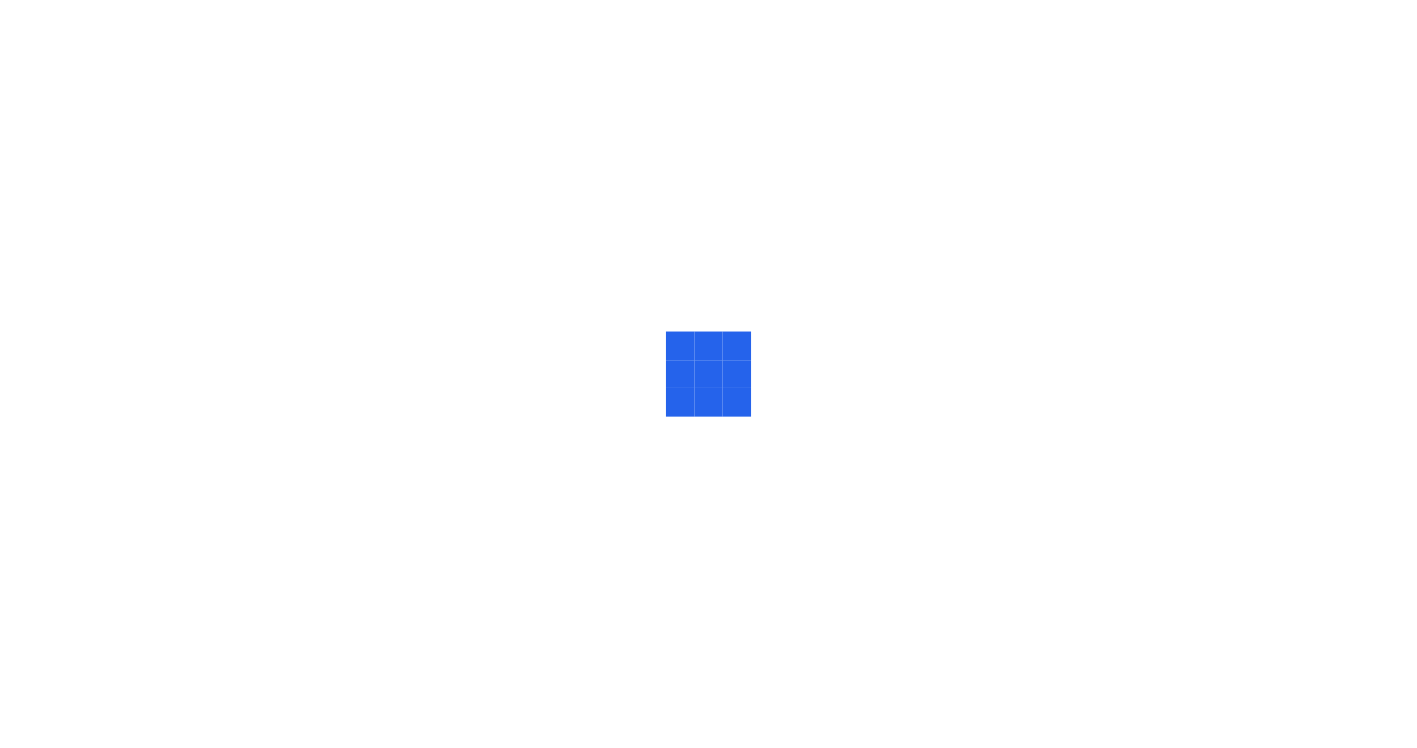 scroll, scrollTop: 0, scrollLeft: 0, axis: both 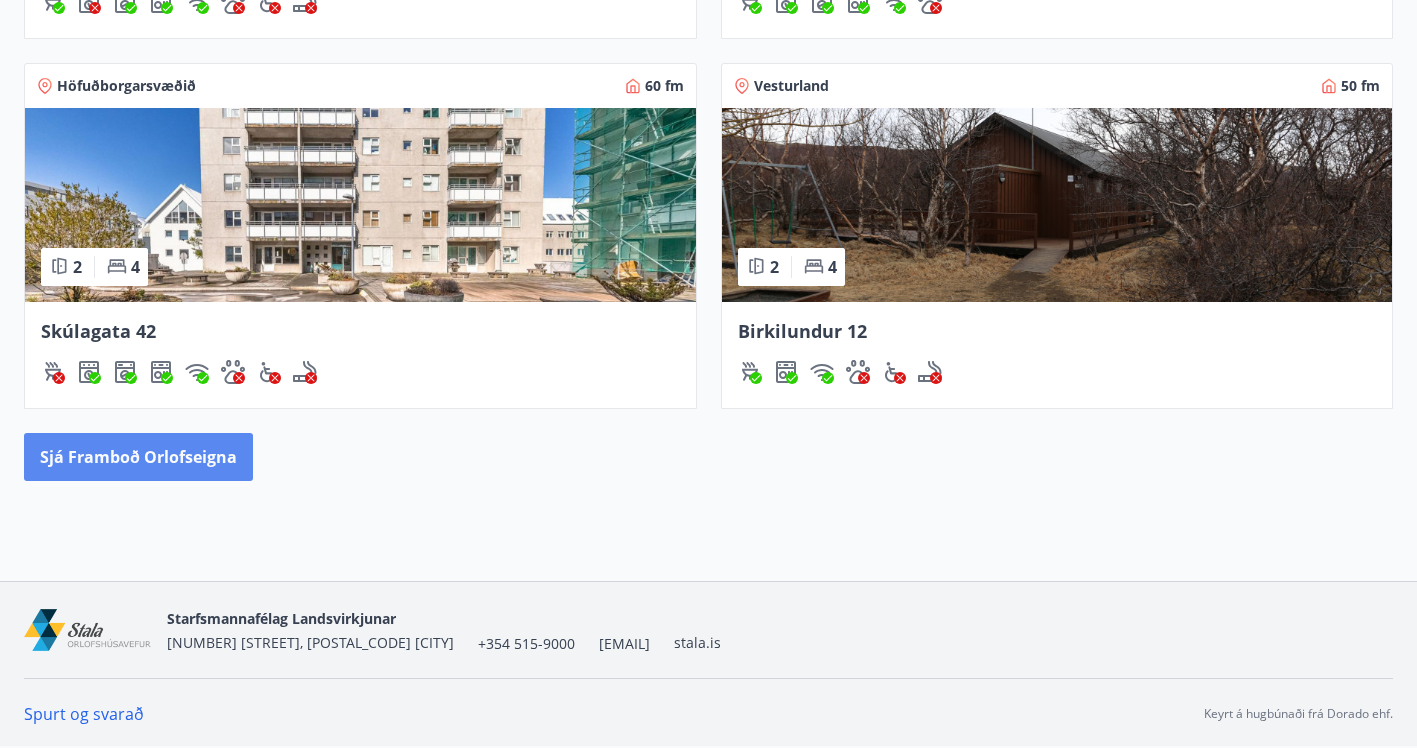 click on "Sjá framboð orlofseigna" at bounding box center (138, 457) 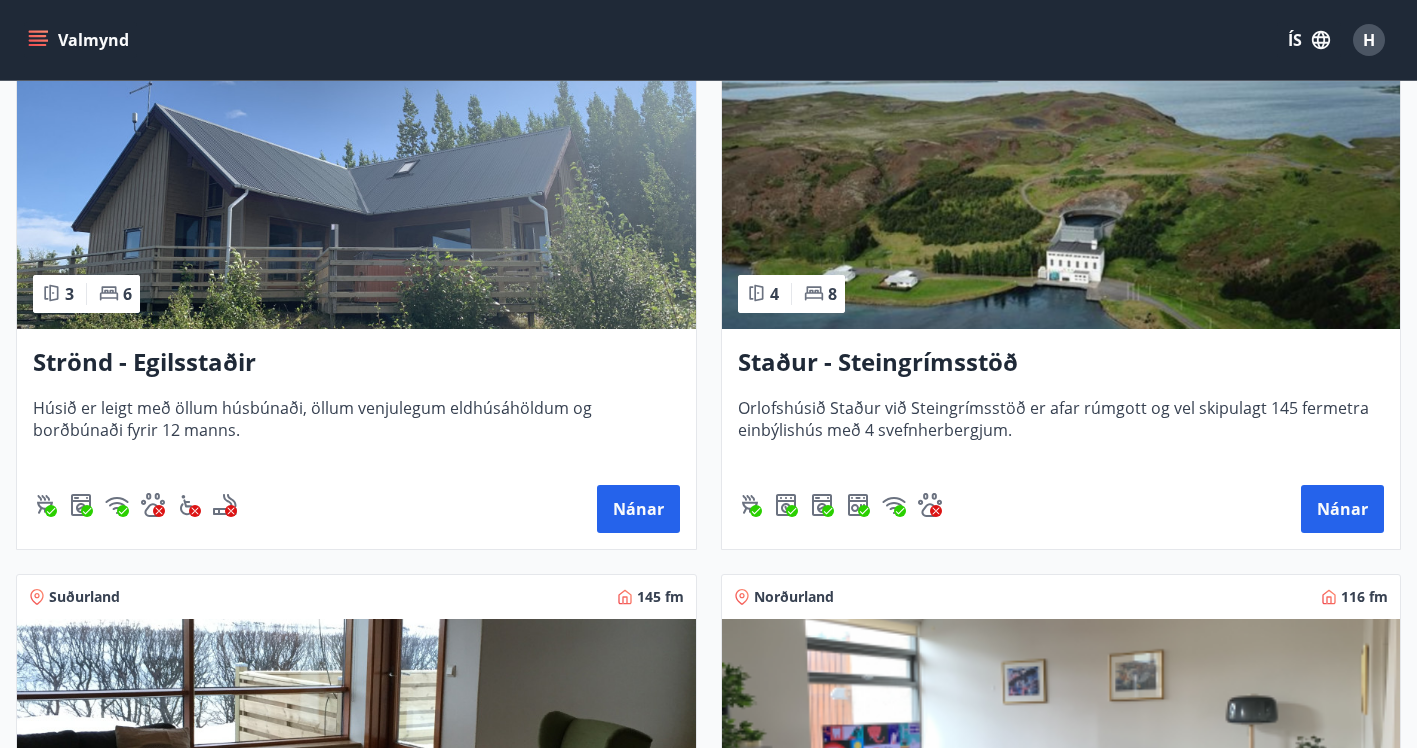scroll, scrollTop: 1745, scrollLeft: 0, axis: vertical 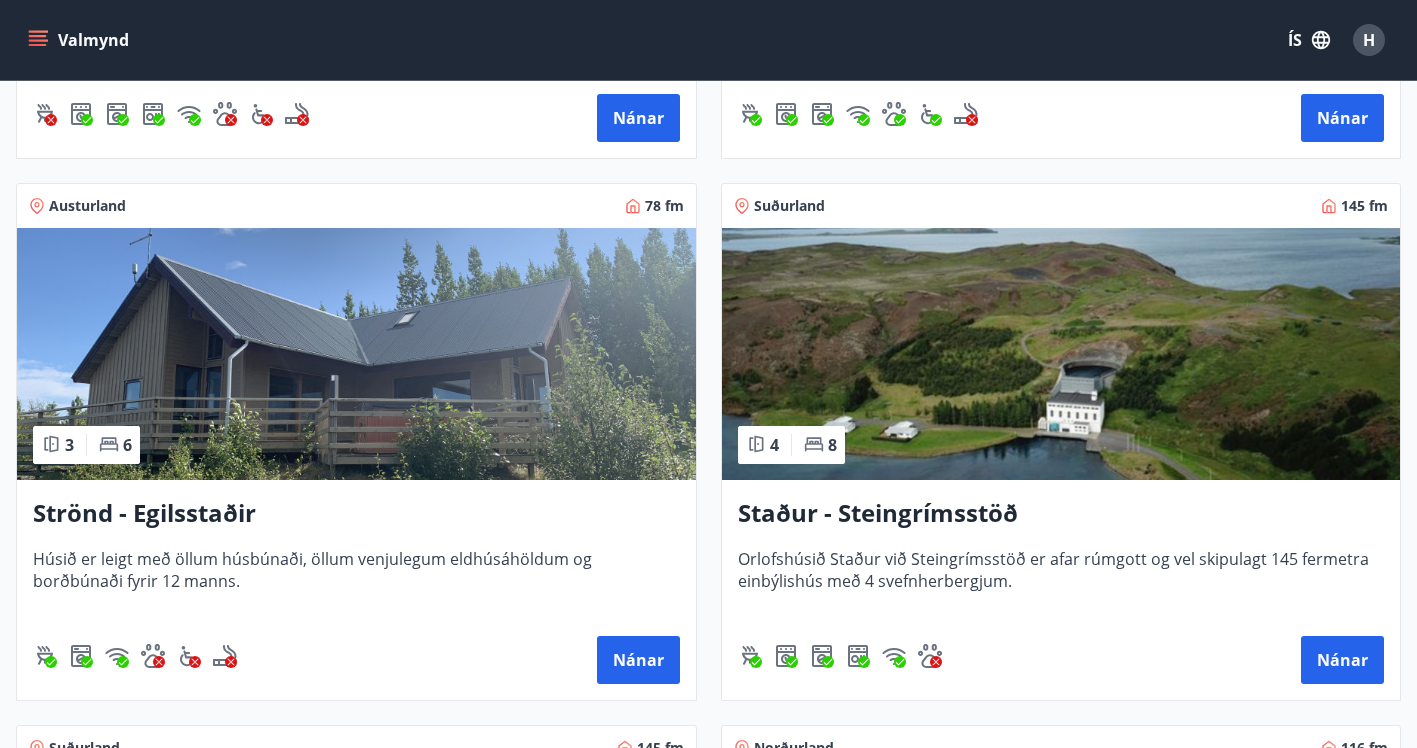 click at bounding box center (1061, 354) 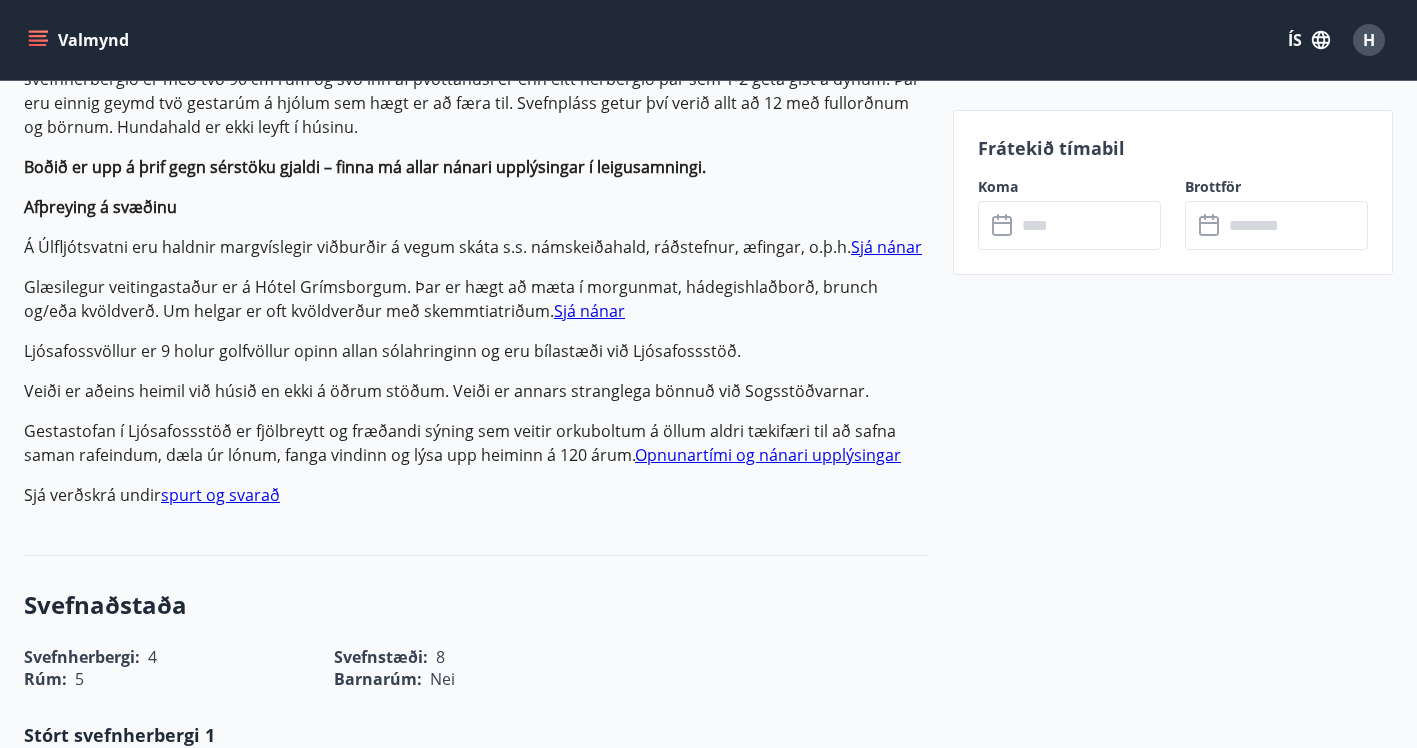 scroll, scrollTop: 746, scrollLeft: 0, axis: vertical 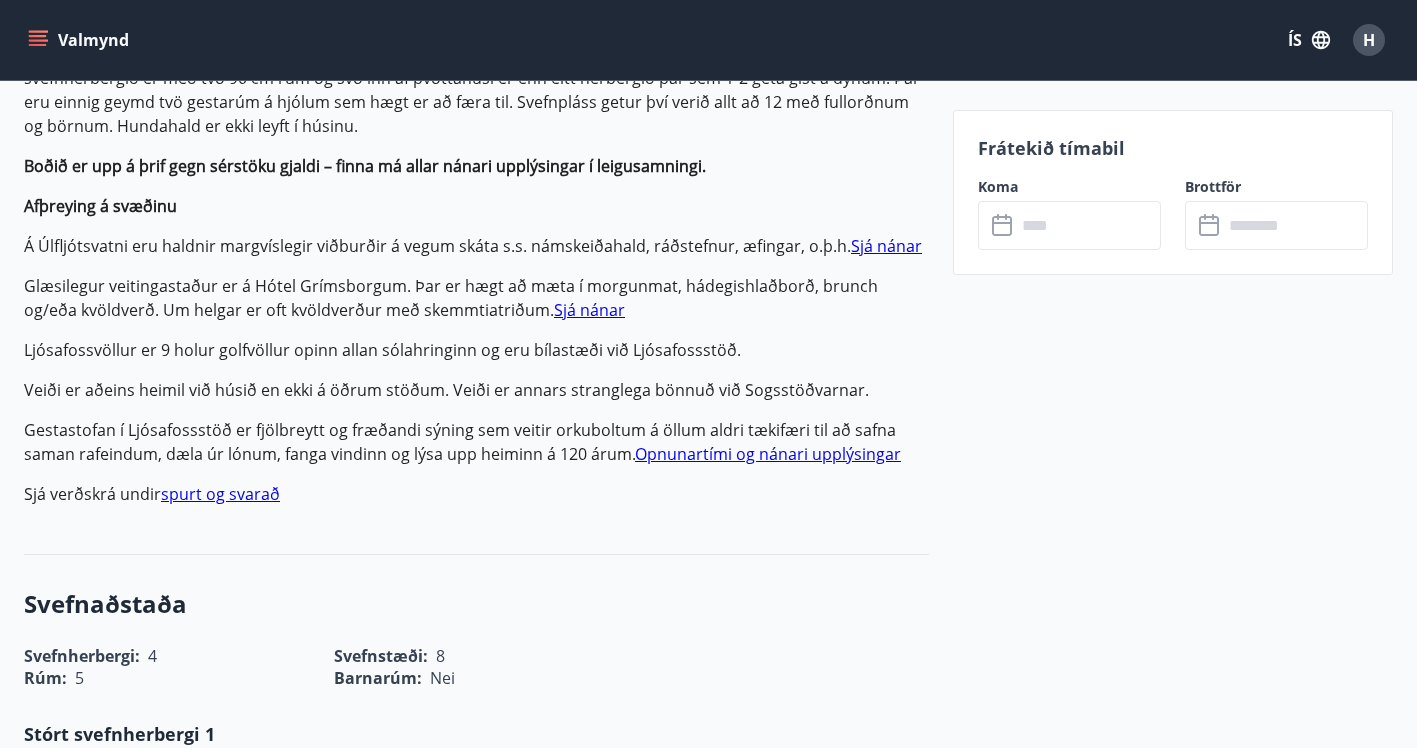 click on "spurt og svarað" at bounding box center [220, 494] 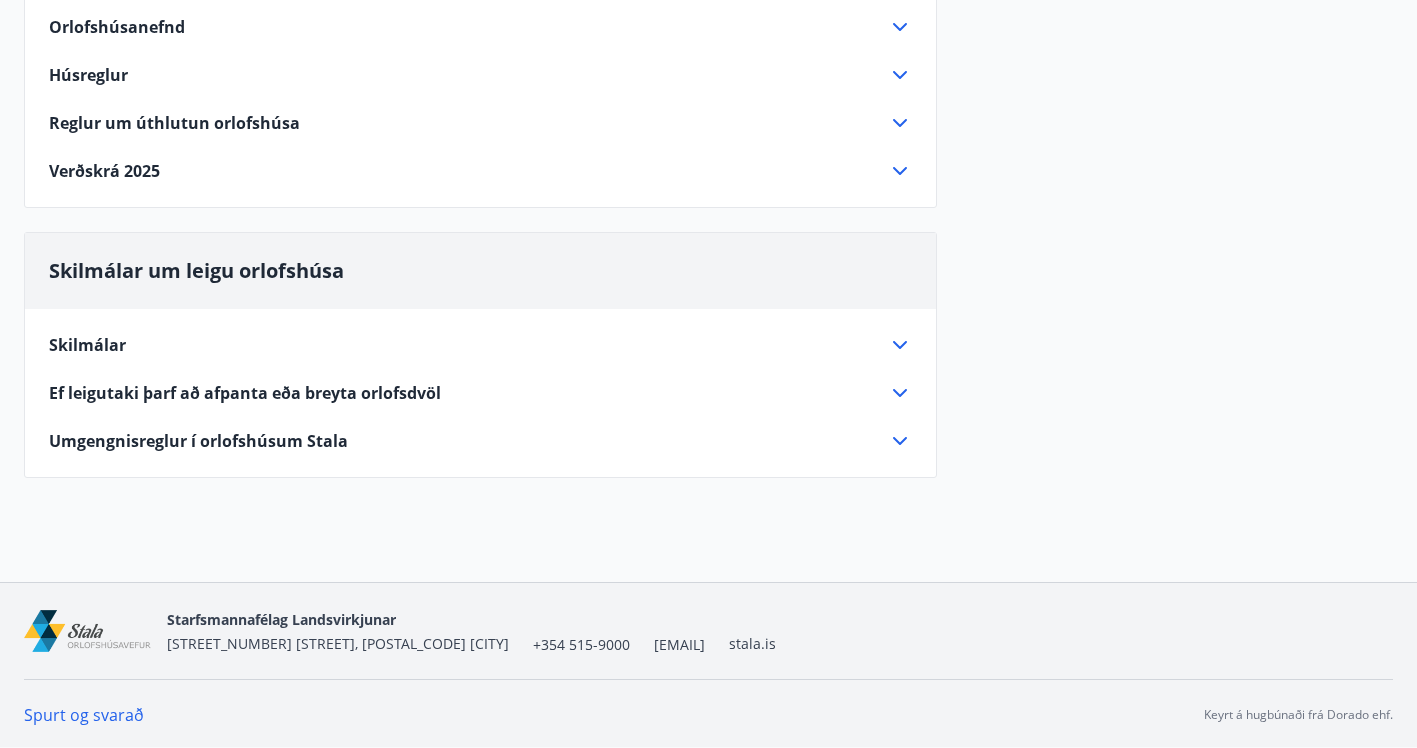scroll, scrollTop: 292, scrollLeft: 0, axis: vertical 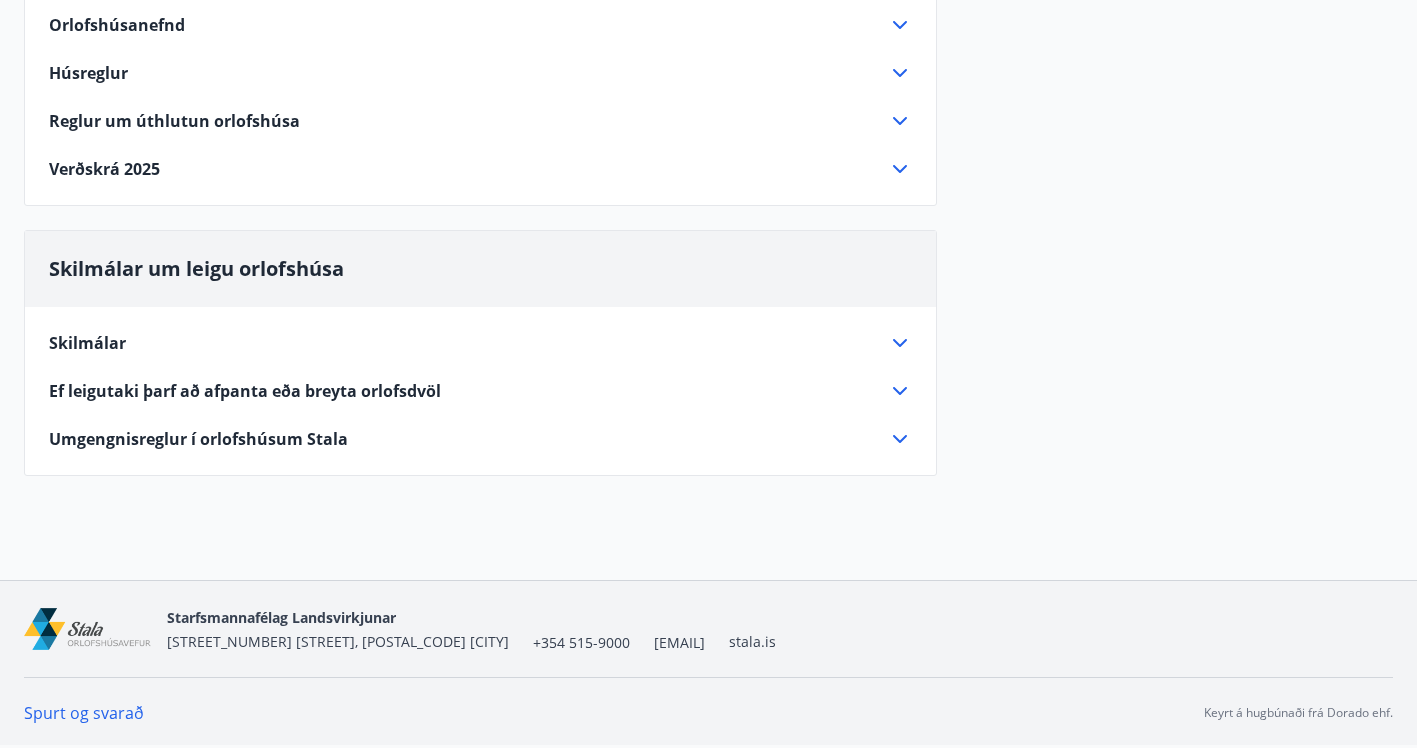 click 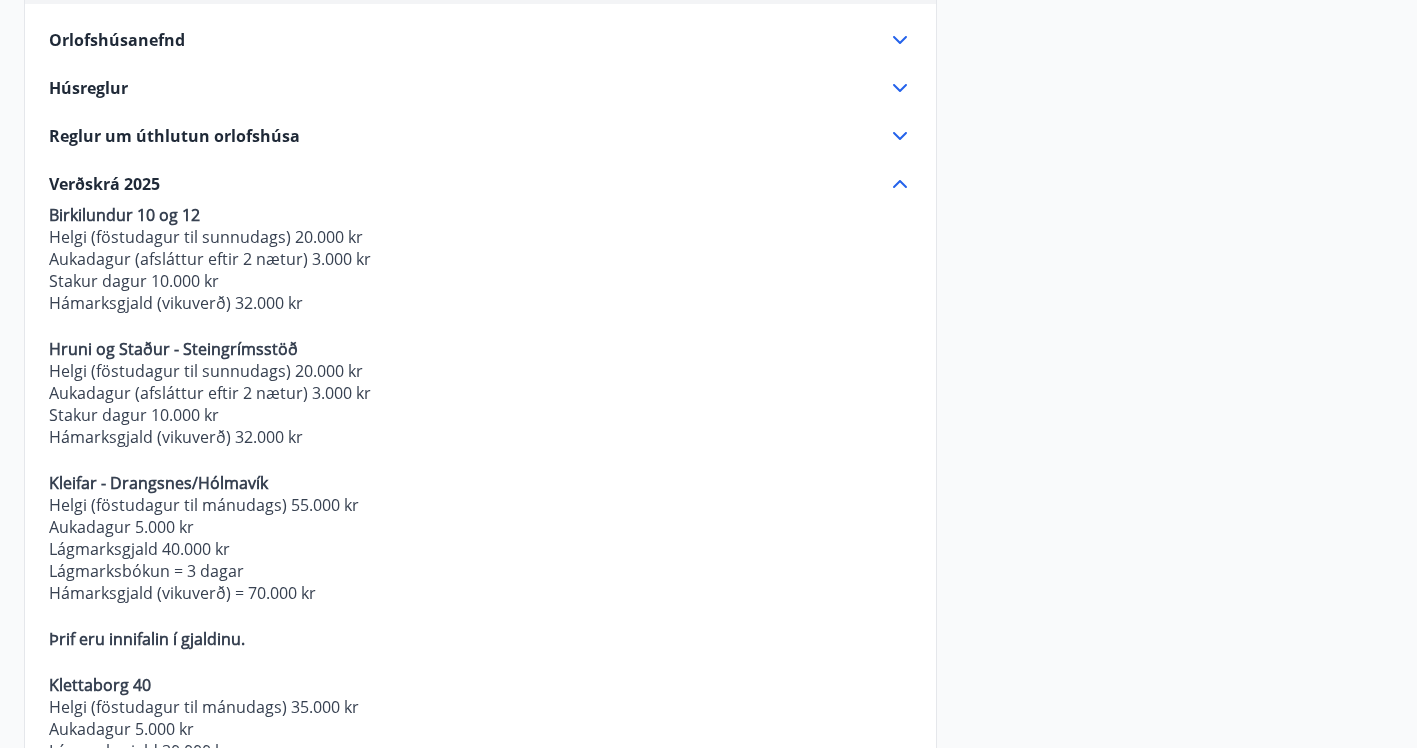 scroll, scrollTop: 0, scrollLeft: 0, axis: both 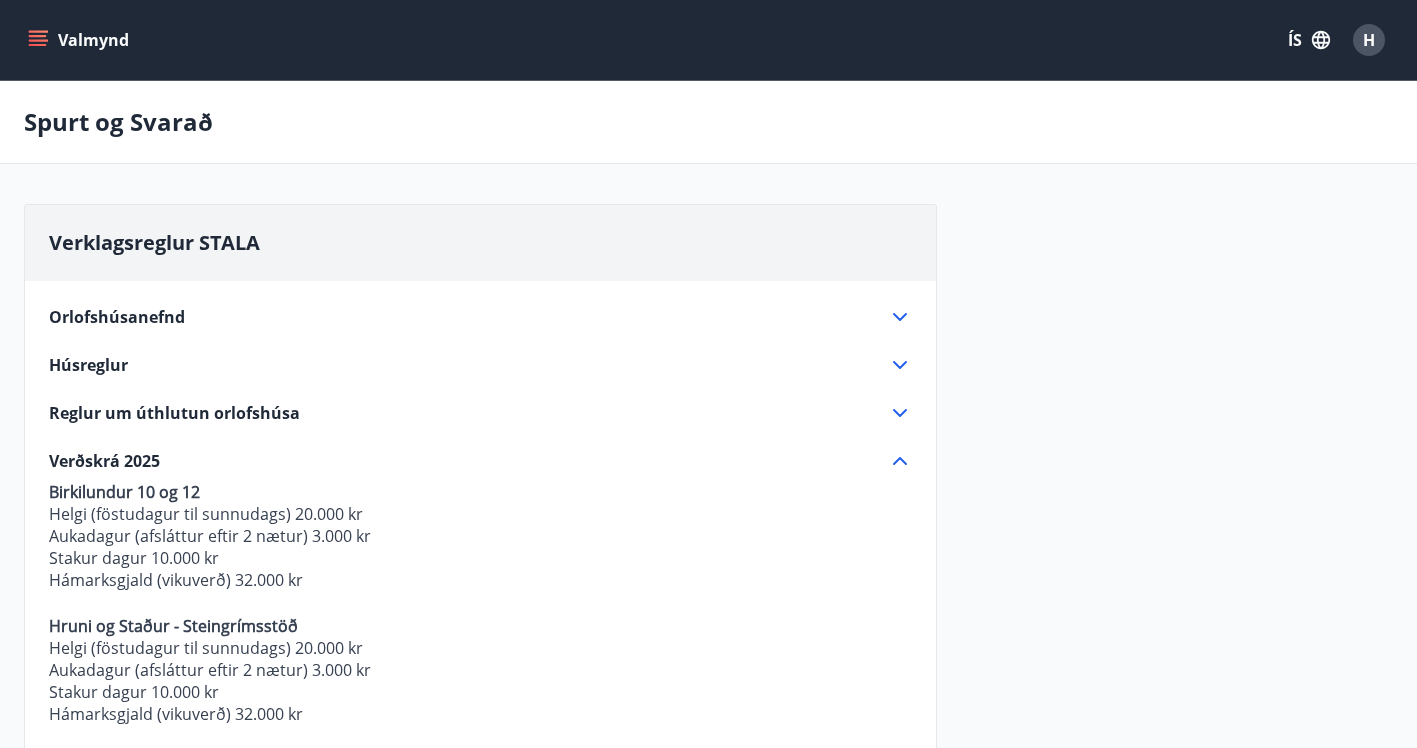 click on "Valmynd" at bounding box center [80, 40] 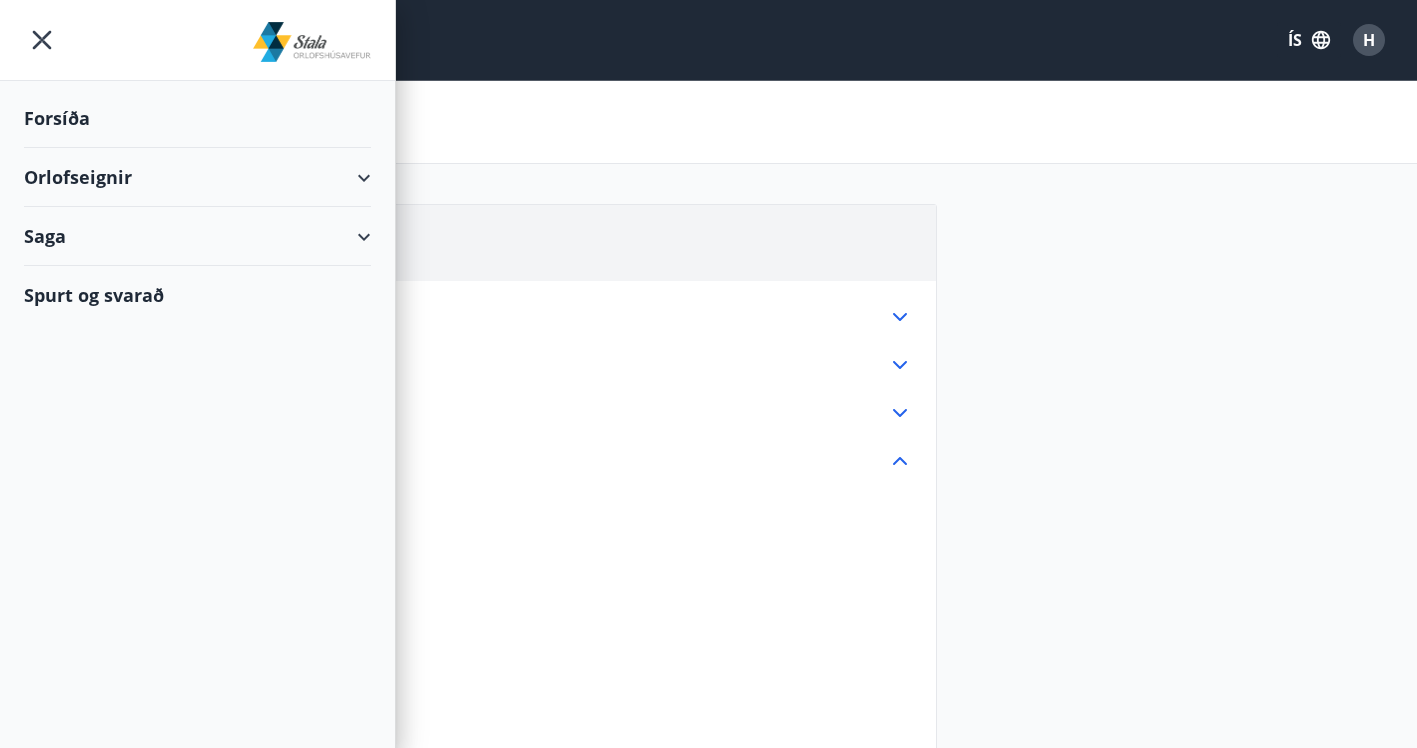 click on "Orlofseignir" at bounding box center [197, 177] 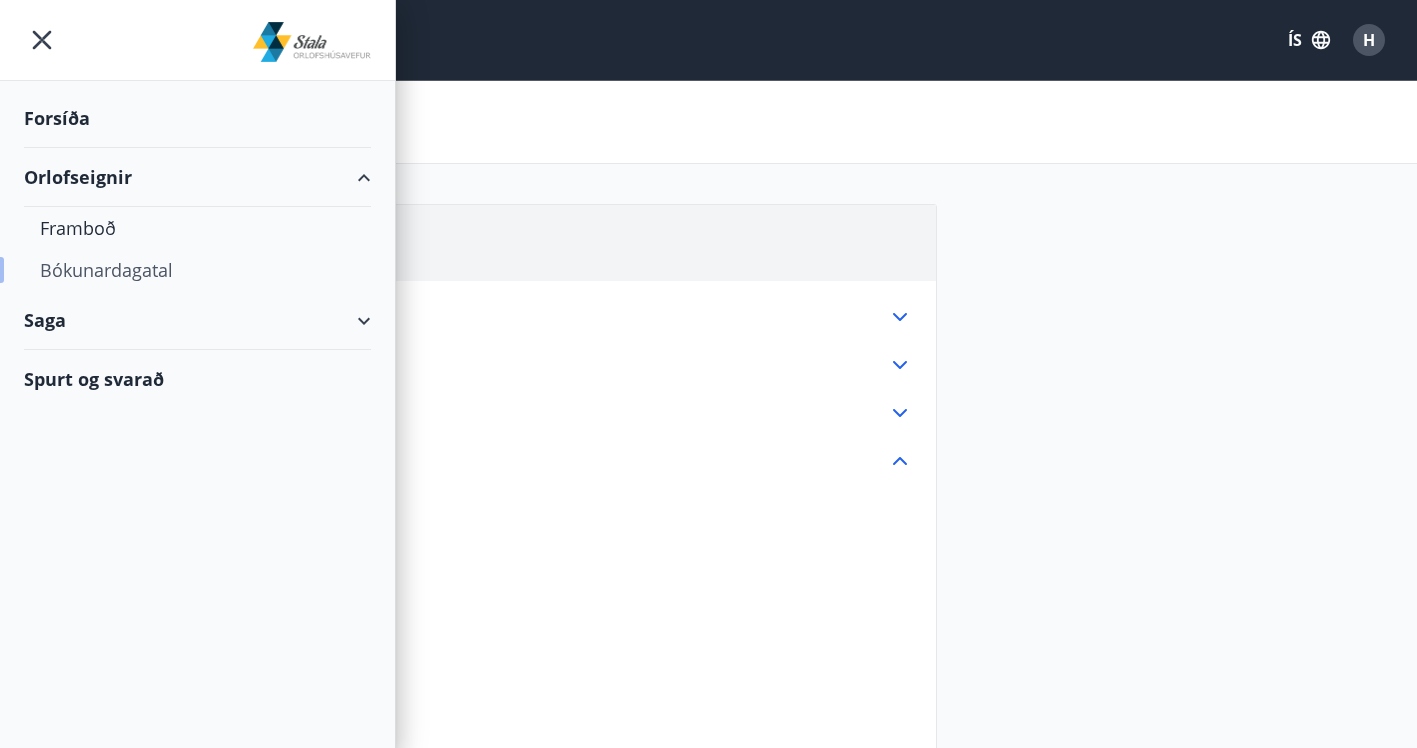 click on "Bókunardagatal" at bounding box center [197, 270] 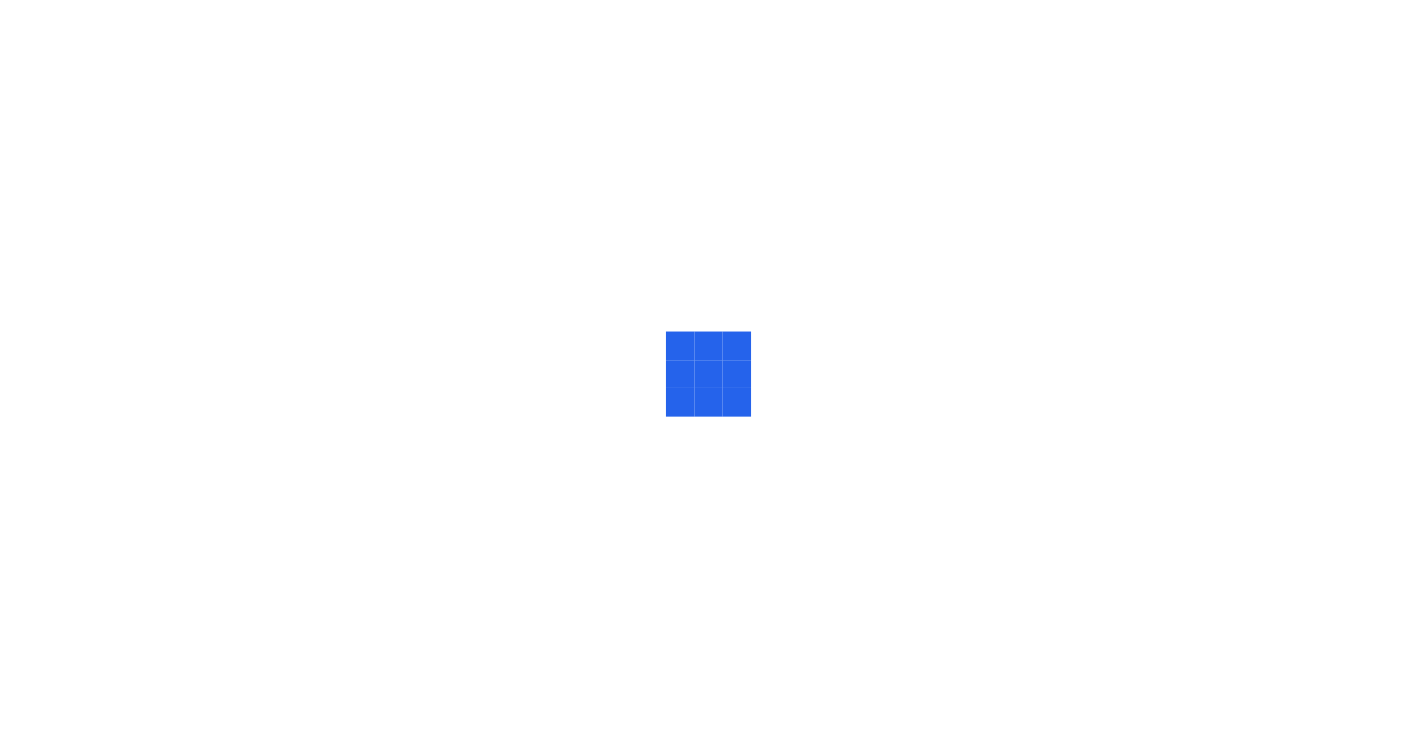 scroll, scrollTop: 0, scrollLeft: 0, axis: both 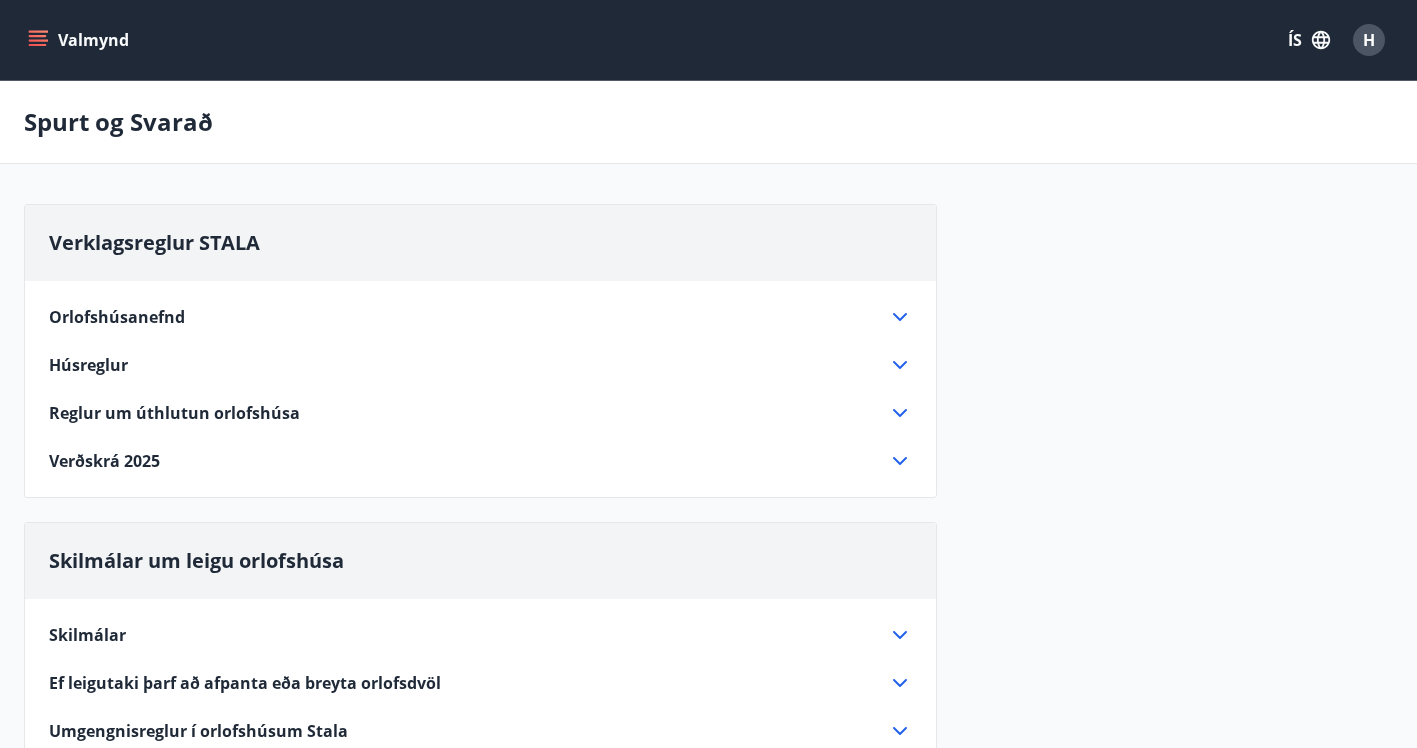 click 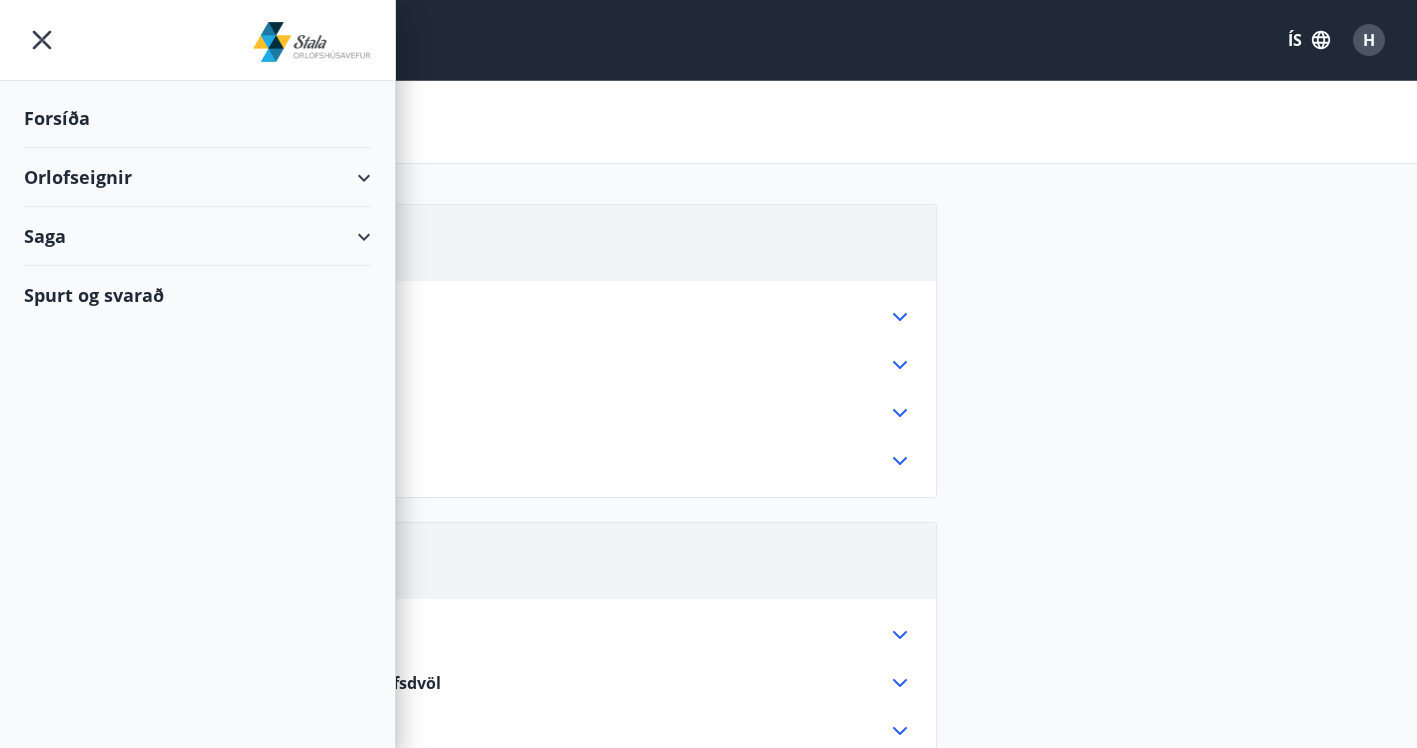 click on "Orlofseignir" at bounding box center (197, 177) 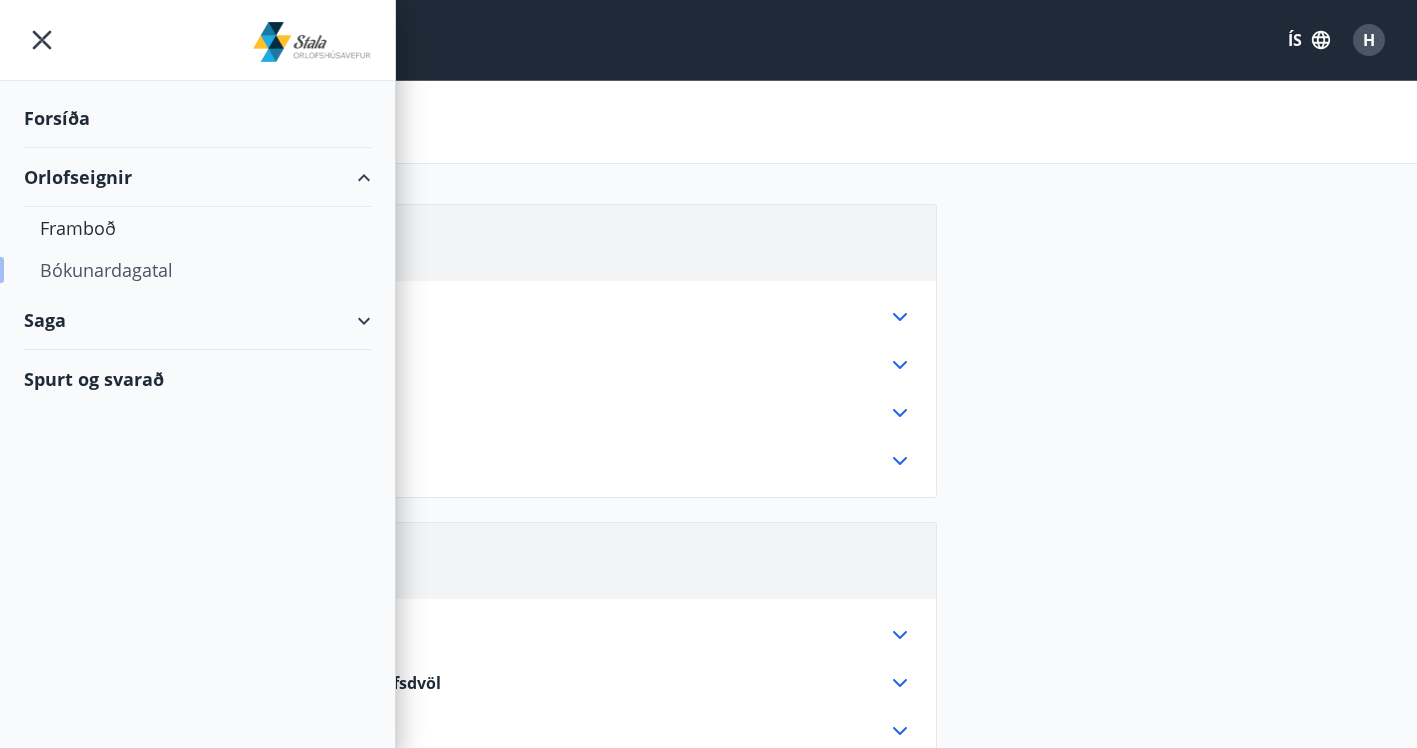 click on "Bókunardagatal" at bounding box center [197, 270] 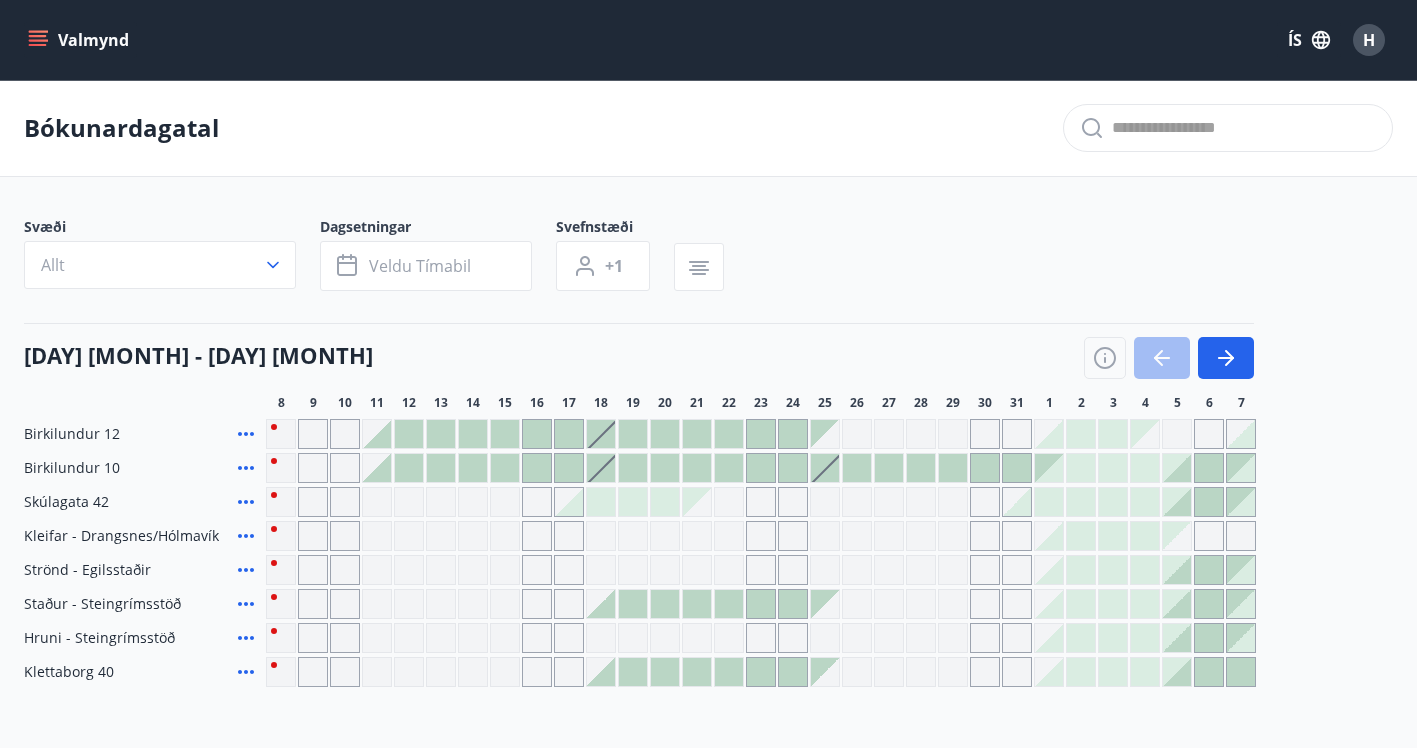 scroll, scrollTop: 139, scrollLeft: 0, axis: vertical 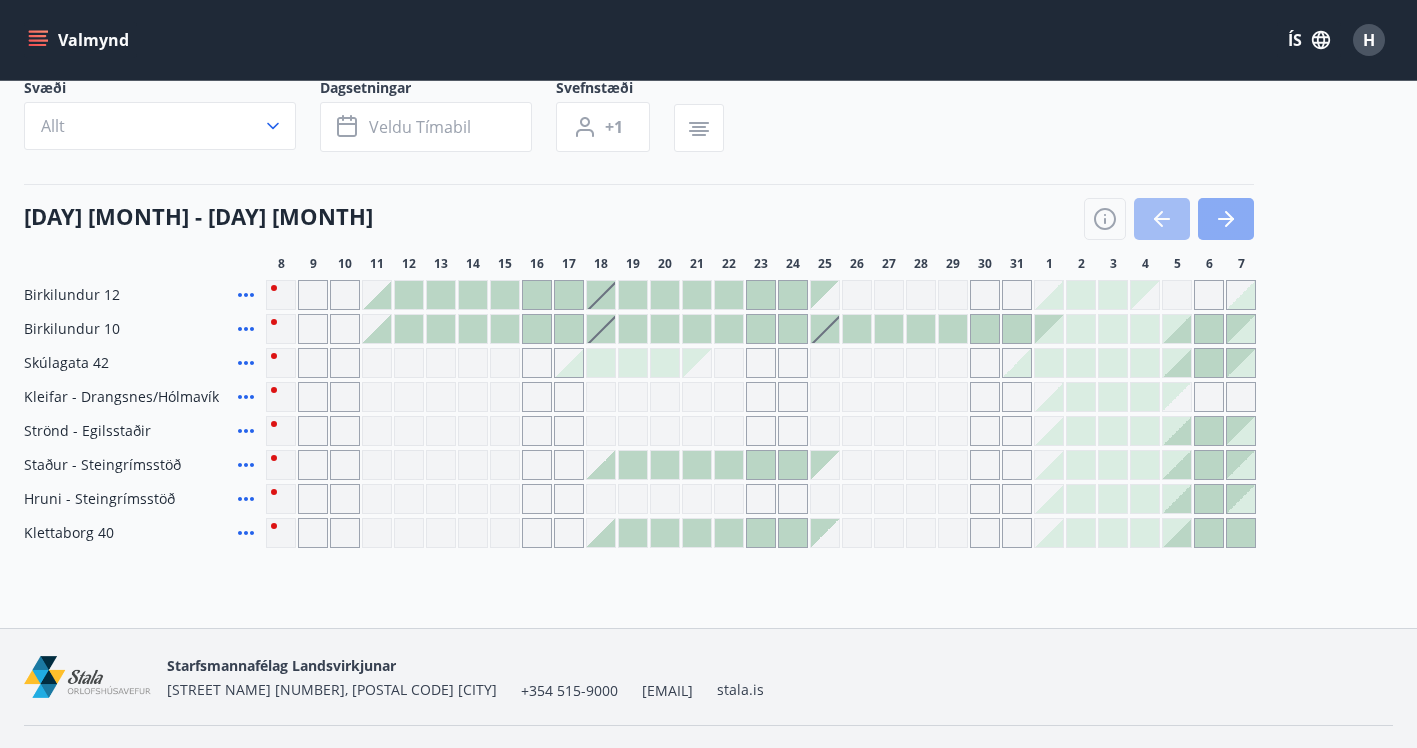 click at bounding box center (1226, 219) 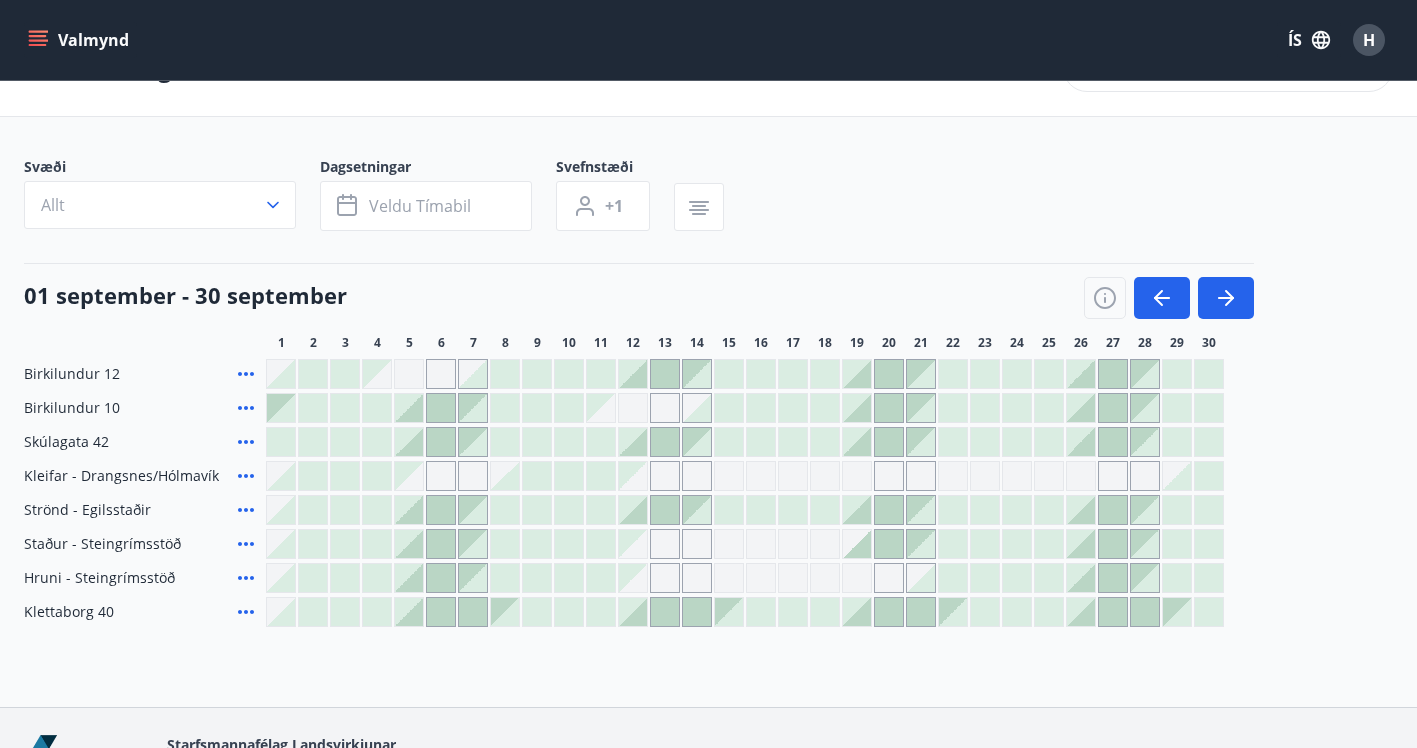 scroll, scrollTop: 0, scrollLeft: 0, axis: both 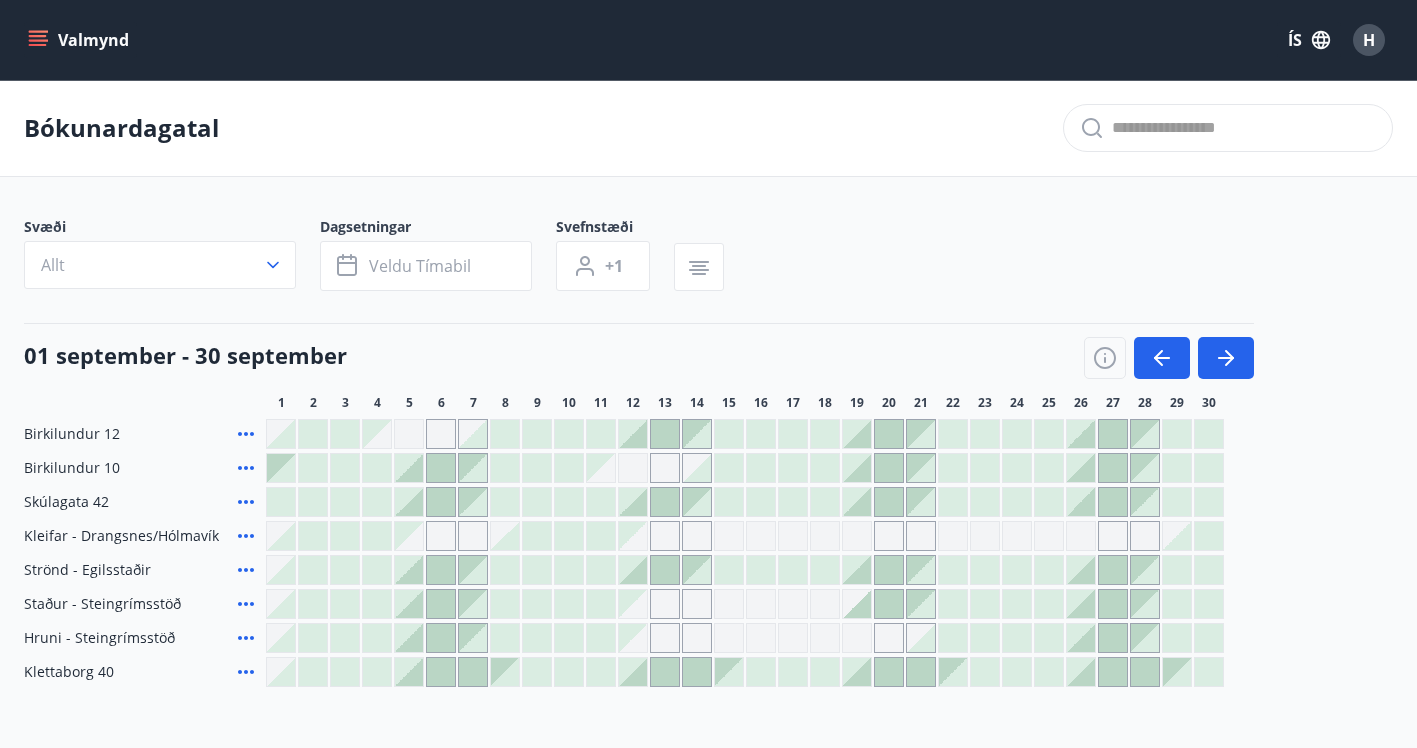 click on "Svæði Allt Dagsetningar Veldu tímabil Svefnstæði +1 [DAY] [MONTH] - [DAY] [MONTH] 1 2 3 4 5 6 7 8 9 10 11 12 13 14 15 16 17 18 19 20 21 22 23 24 25 26 27 28 29 30 [STREET NAME] [NUMBER][STREET NAME] [NUMBER] [STREET NAME] [NUMBER] [LOCATION] - [LOCATION]/[LOCATION] [LOCATION] - [LOCATION] Staður - Steingrímsstöð Hruni - Steingrímsstöð Klettaborg 40" at bounding box center (708, 452) 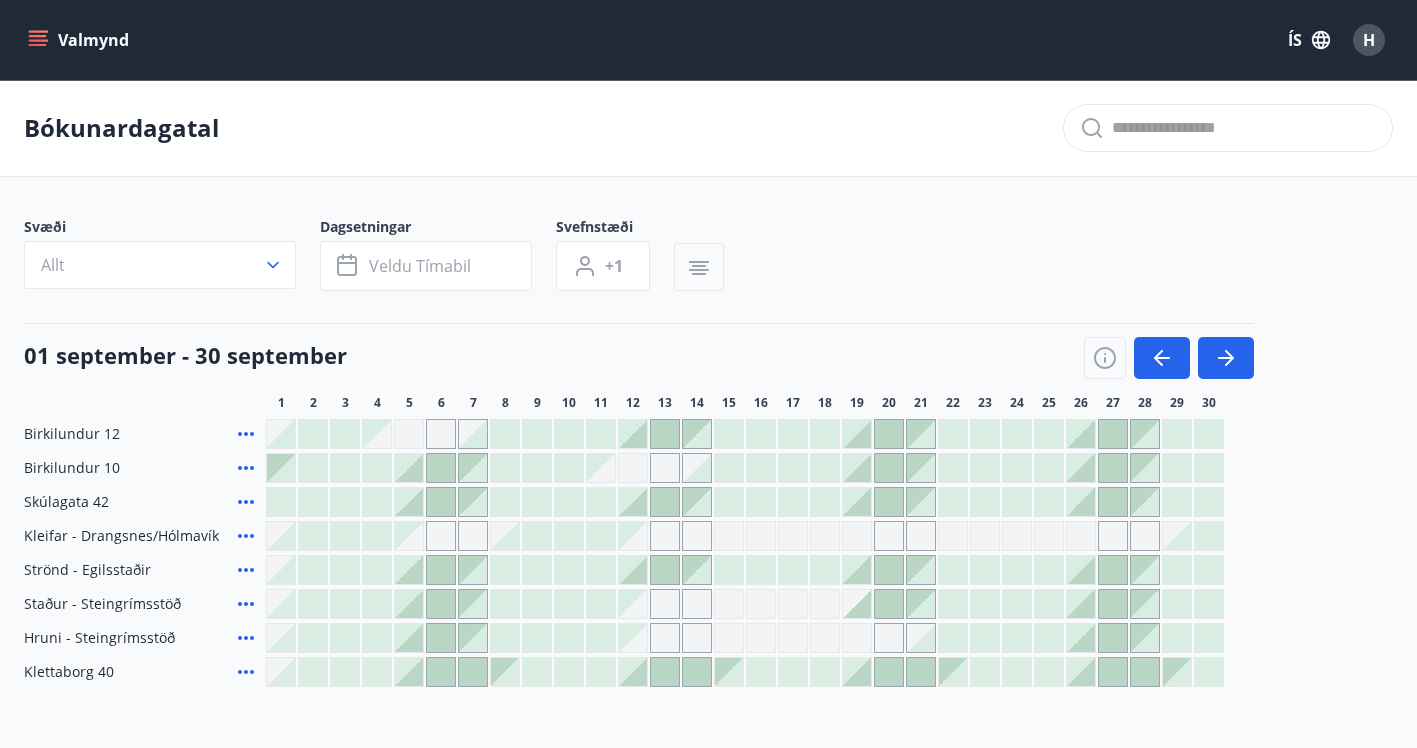 click 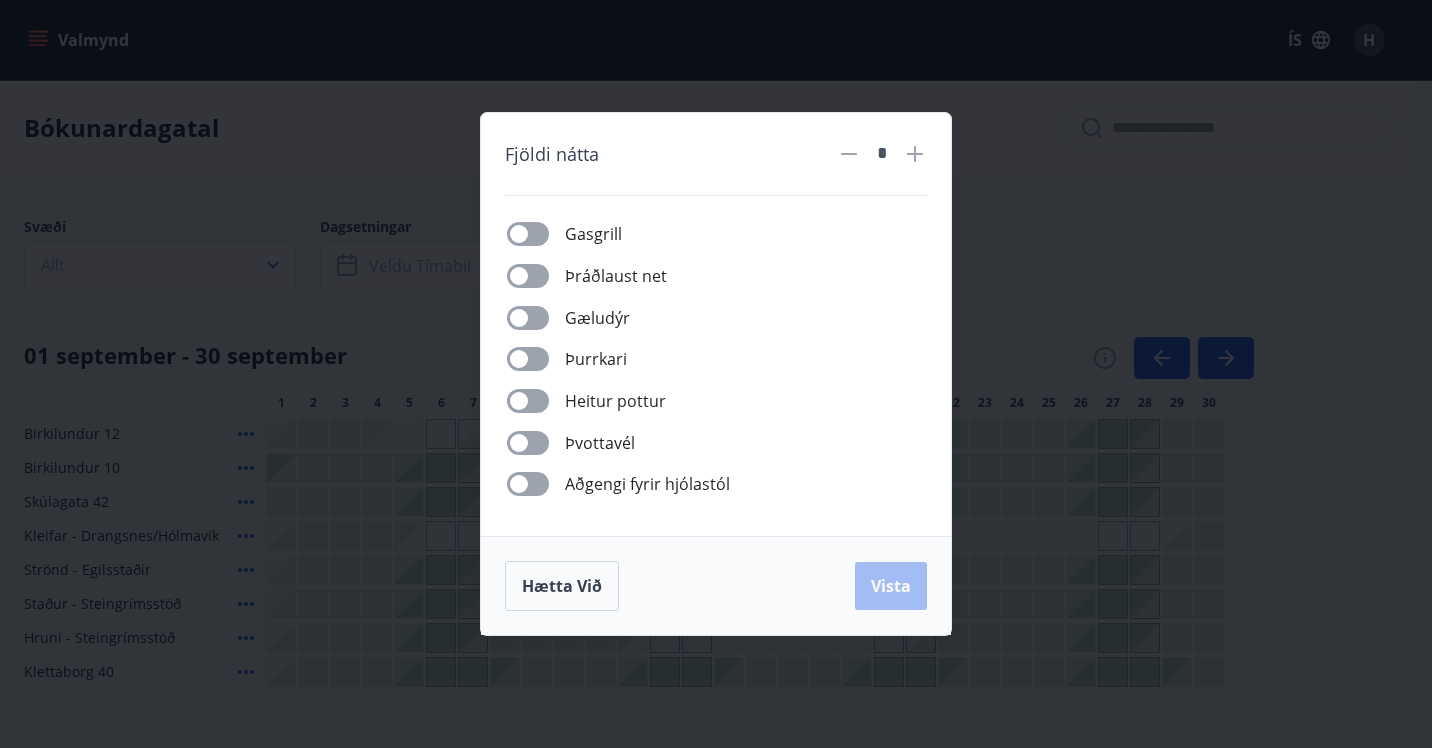 click 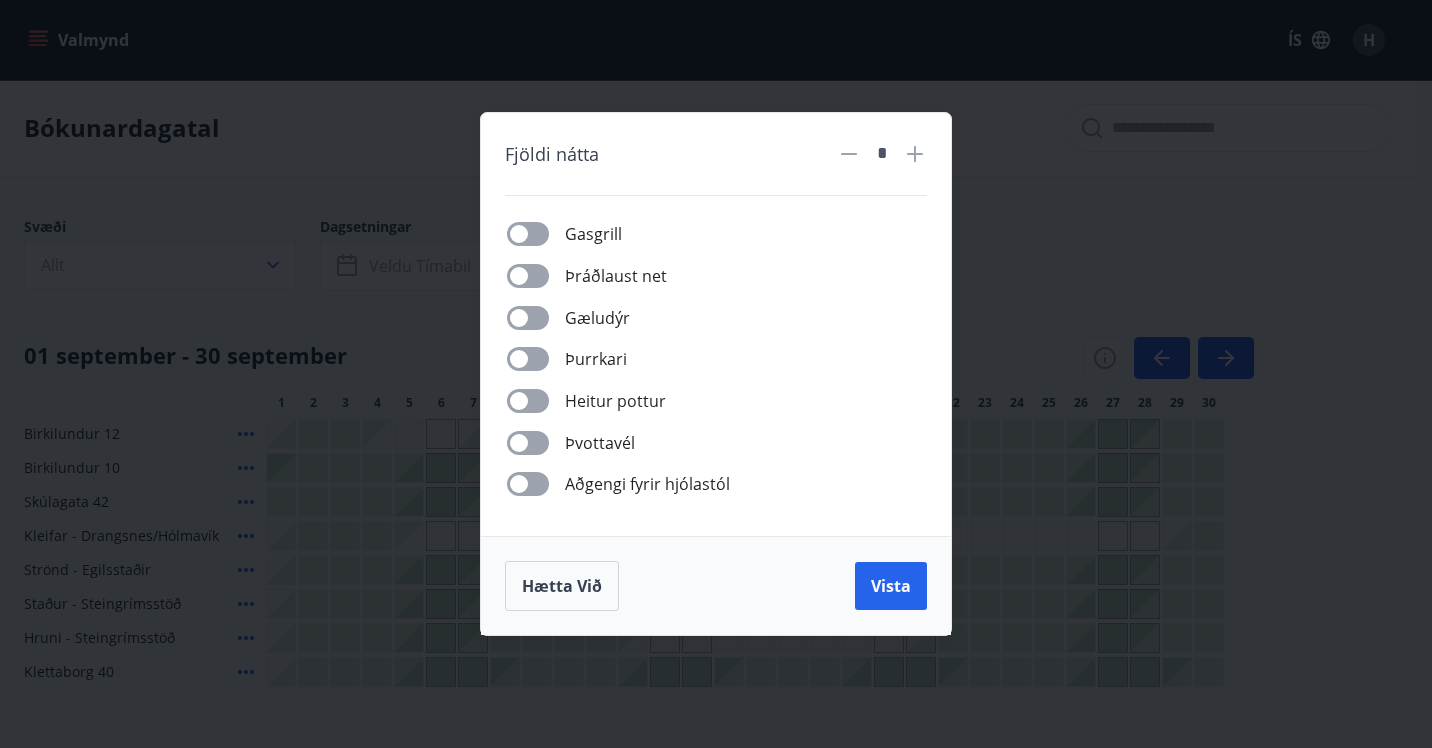click 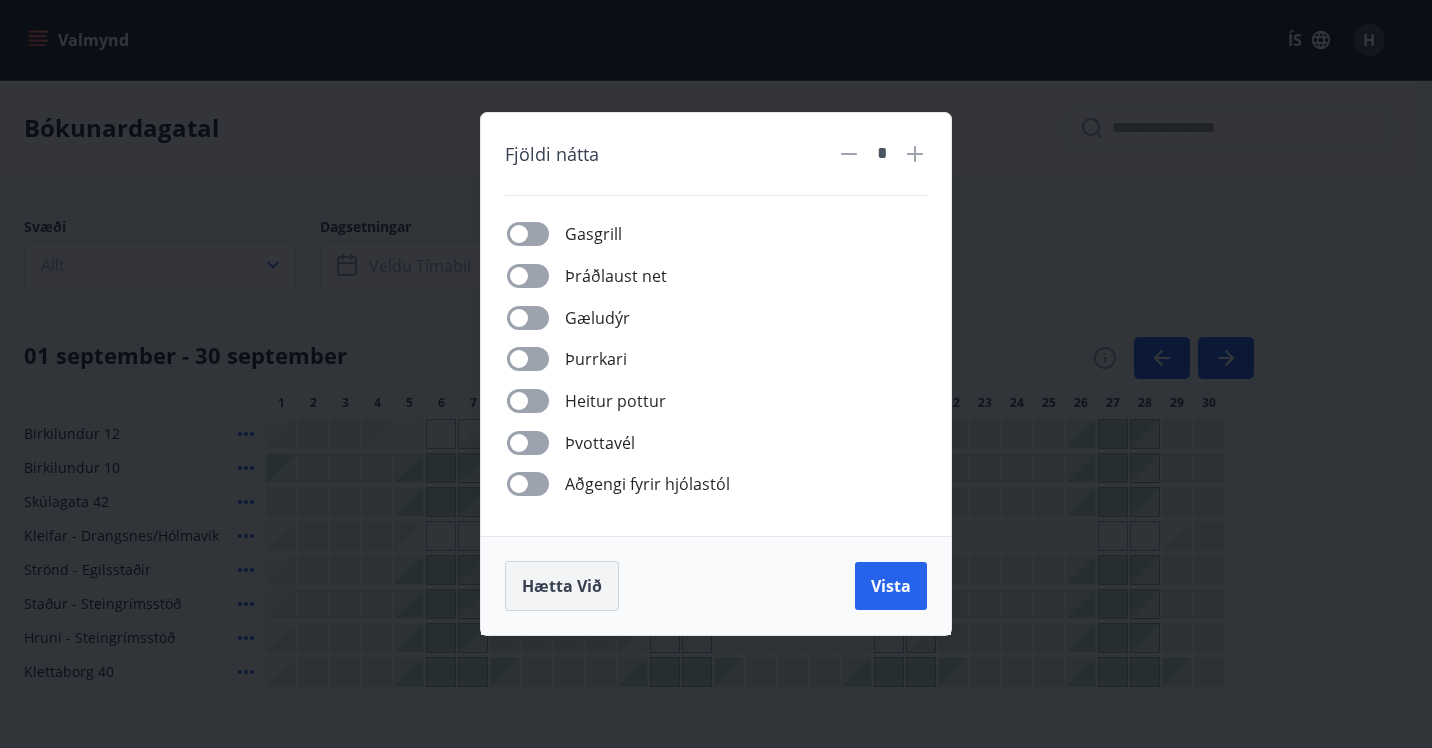 click on "Hætta við" at bounding box center [562, 586] 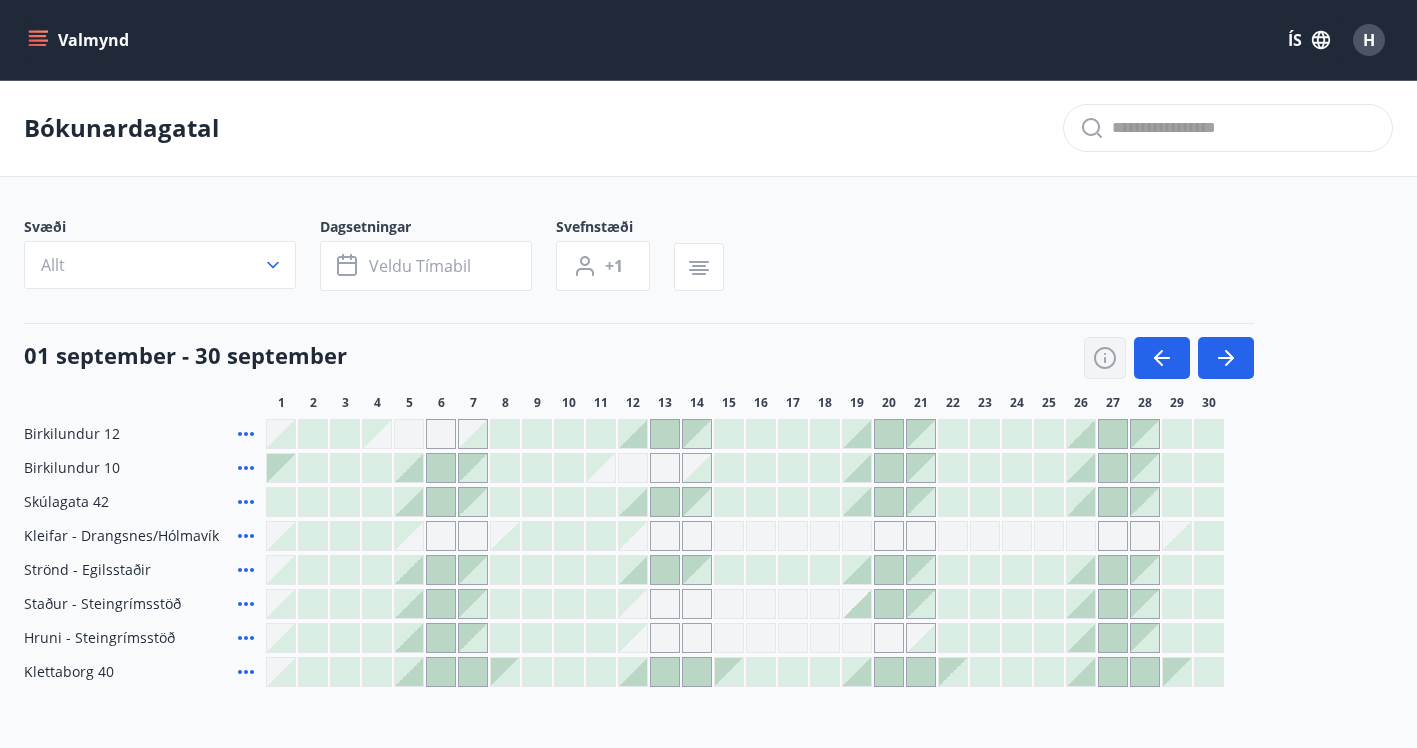 click 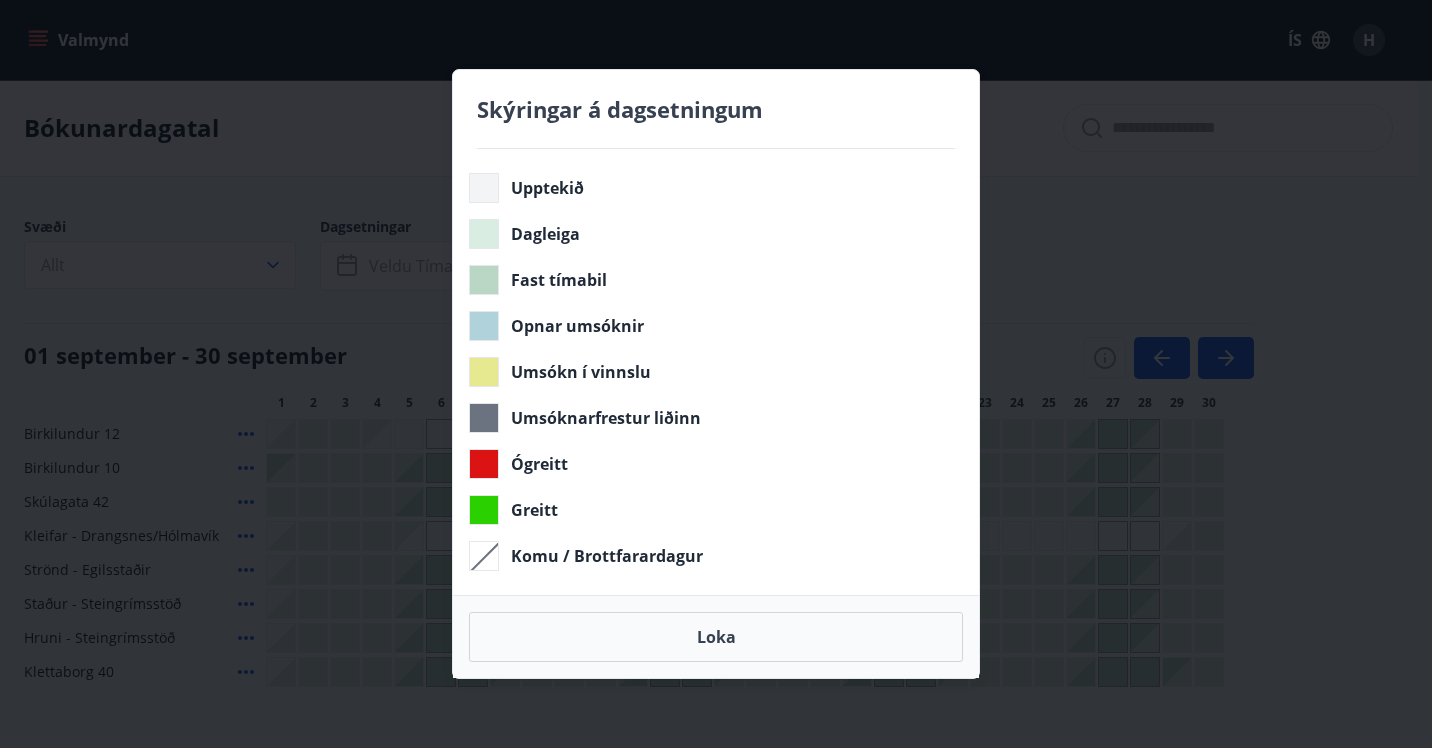 click on "Skýringar á dagsetningum Upptekið Dagleiga Fast tímabil Opnar umsóknir Umsókn í vinnslu Umsóknarfrestur liðinn Ógreitt Greitt Komu / Brottfarardagur Loka" at bounding box center (716, 374) 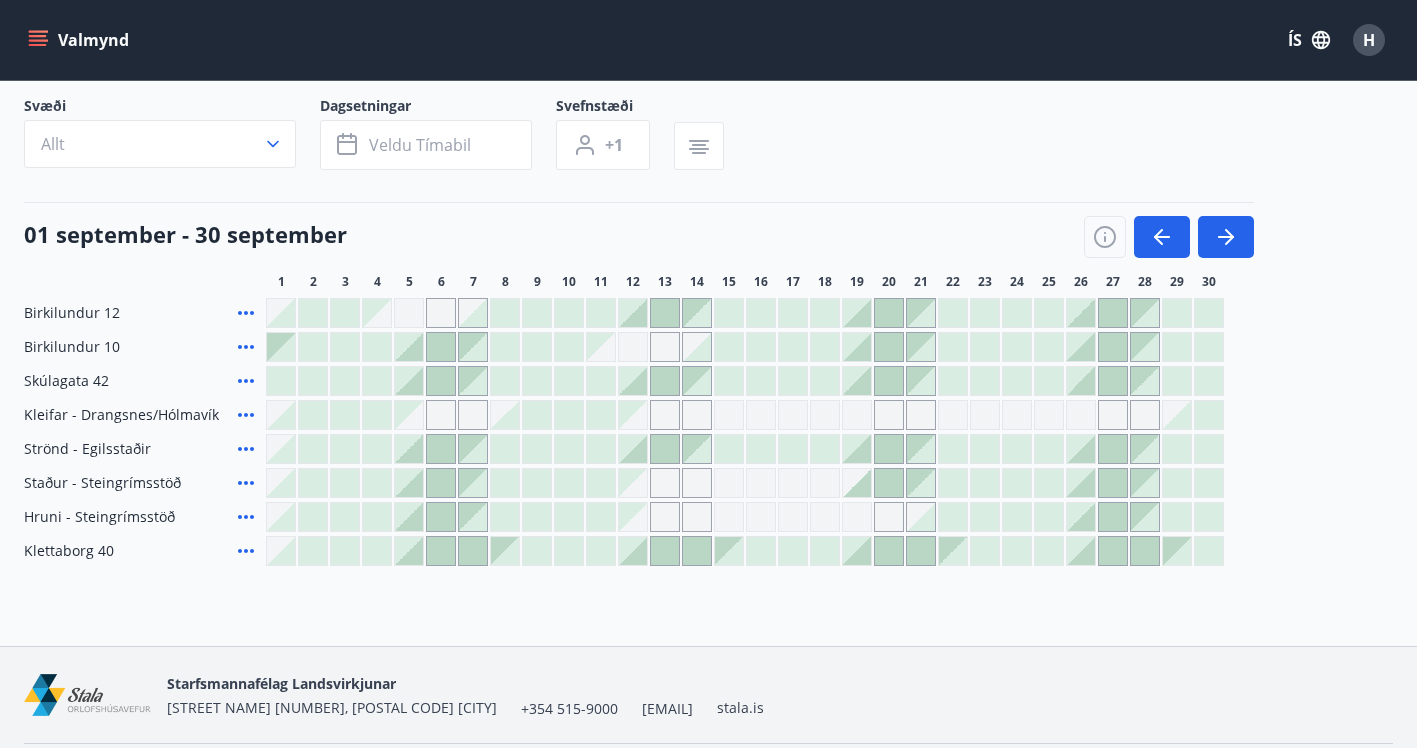 scroll, scrollTop: 122, scrollLeft: 0, axis: vertical 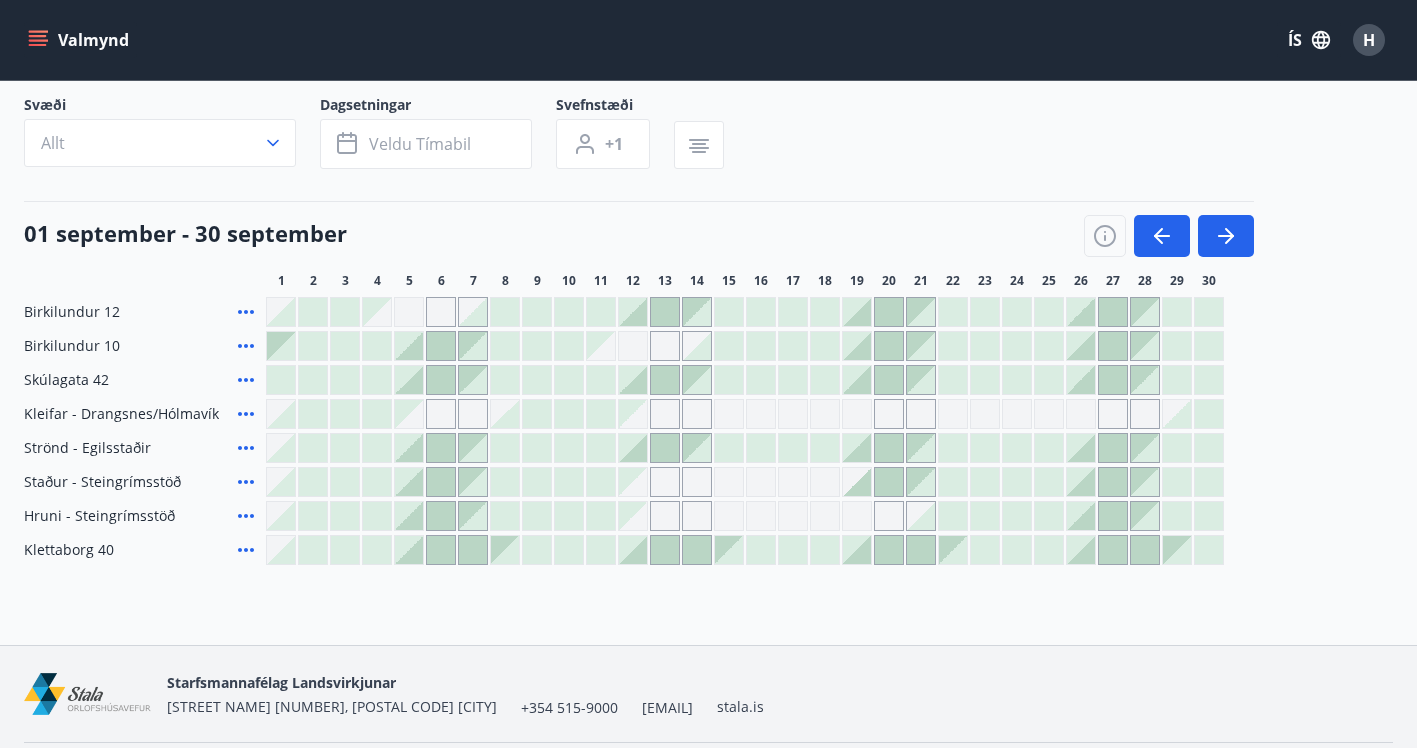 click at bounding box center [857, 482] 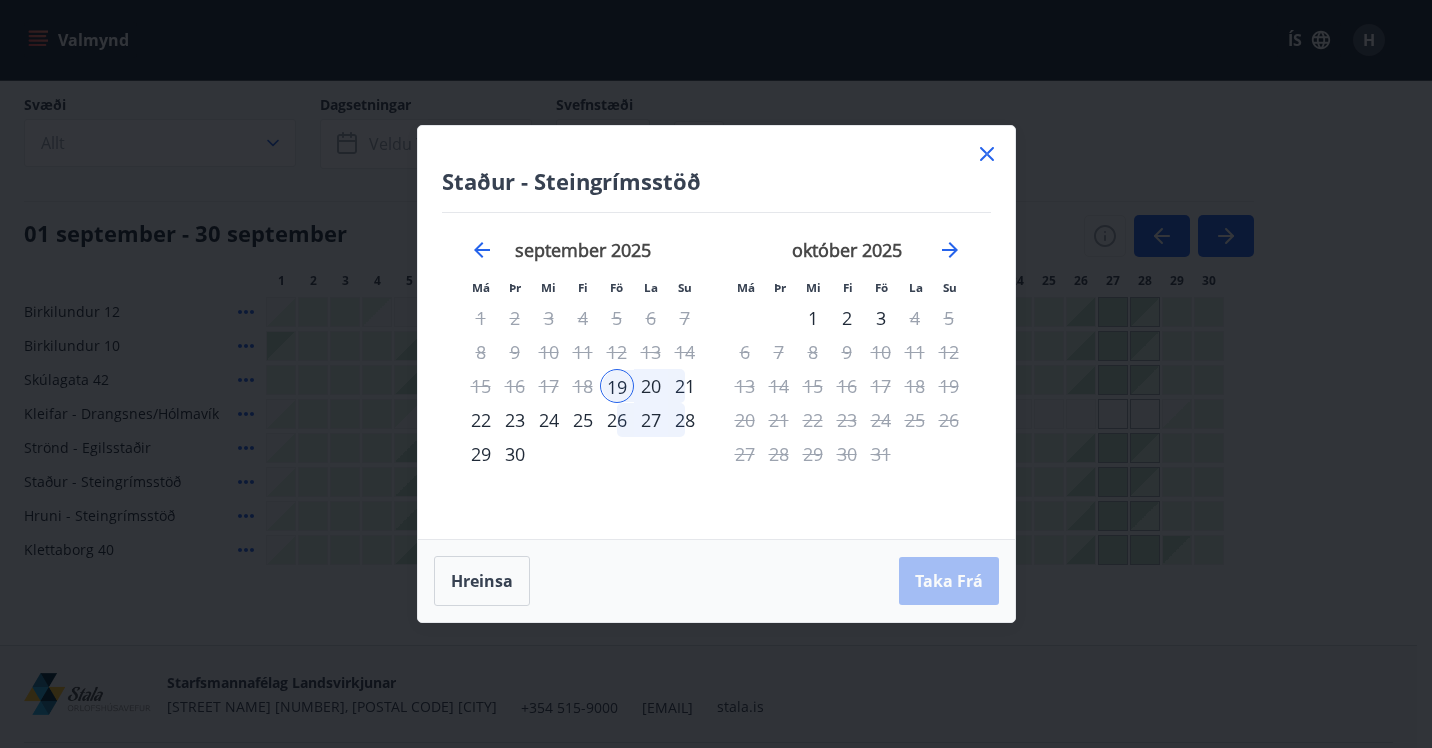 click on "21" at bounding box center [685, 386] 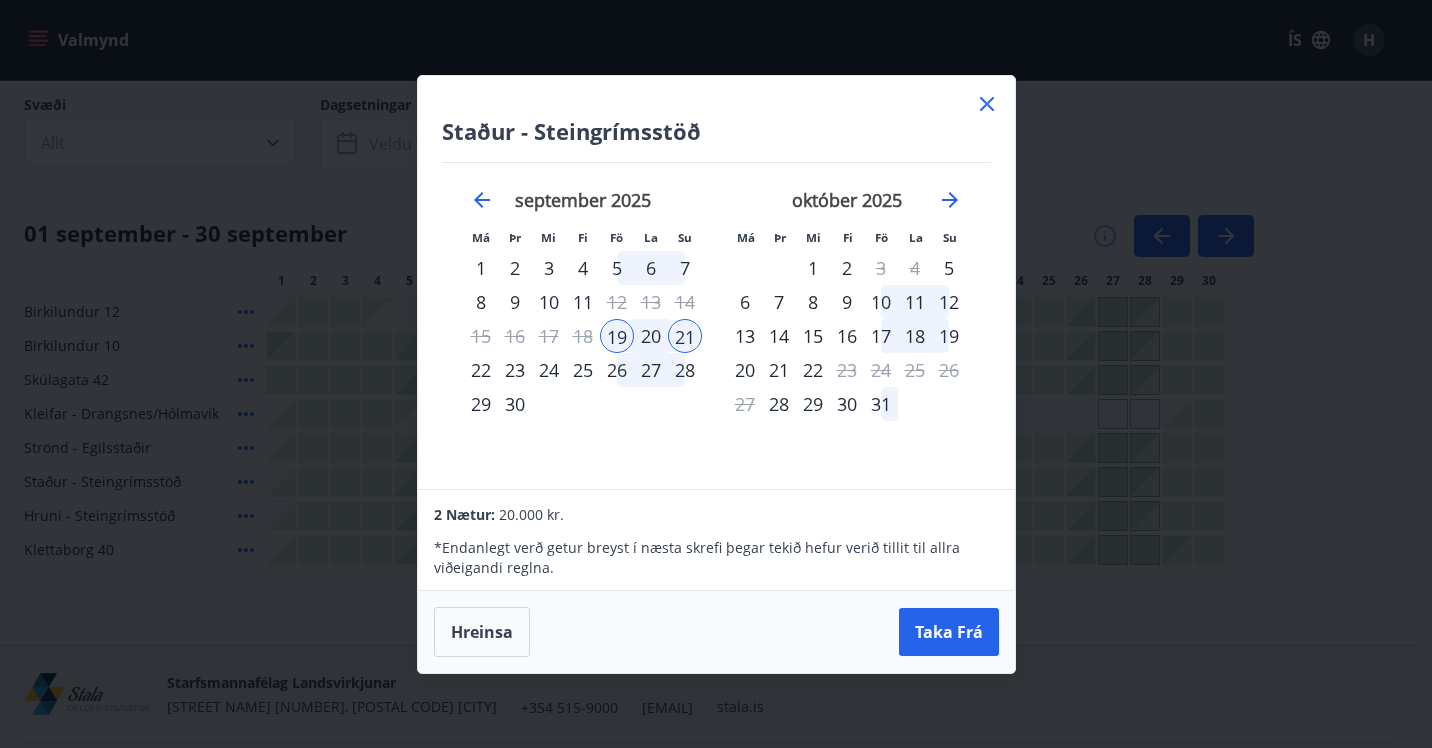 click on "20" at bounding box center (651, 336) 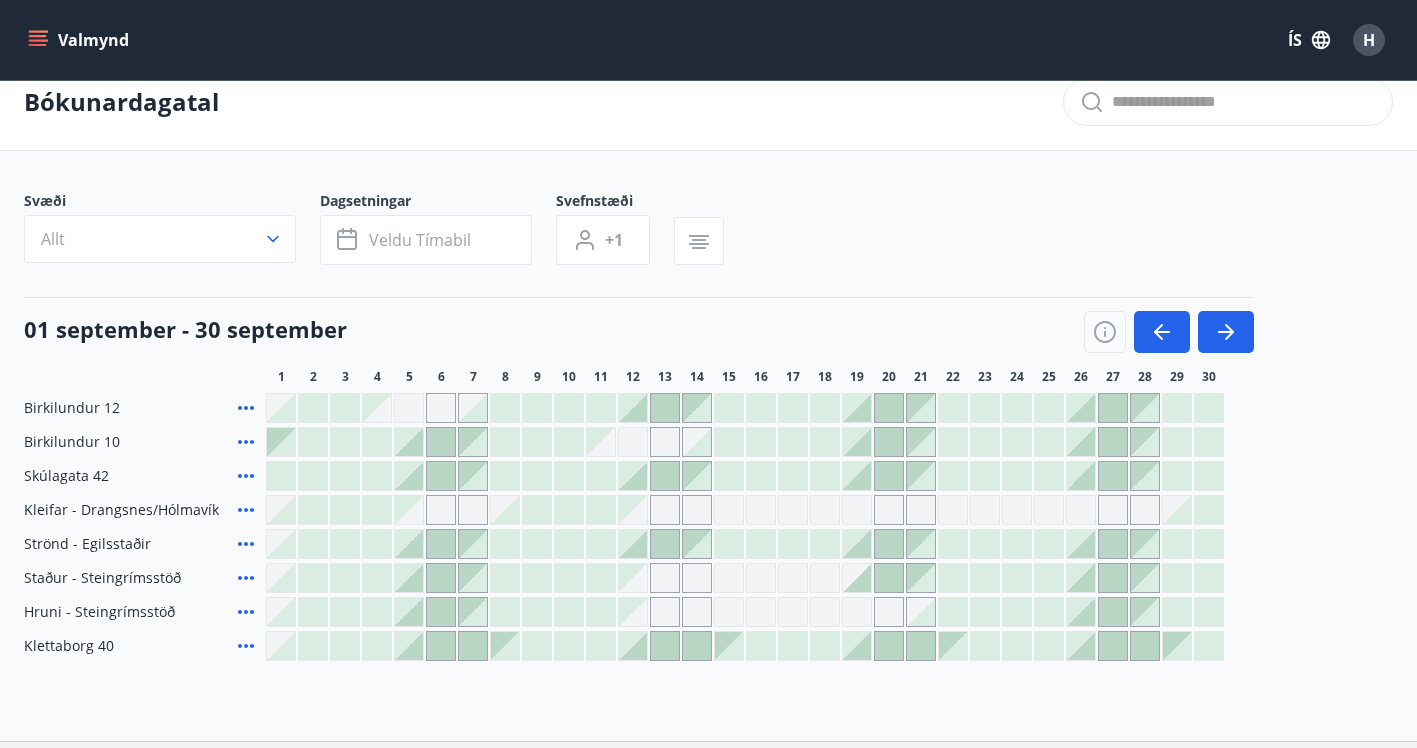 scroll, scrollTop: 0, scrollLeft: 0, axis: both 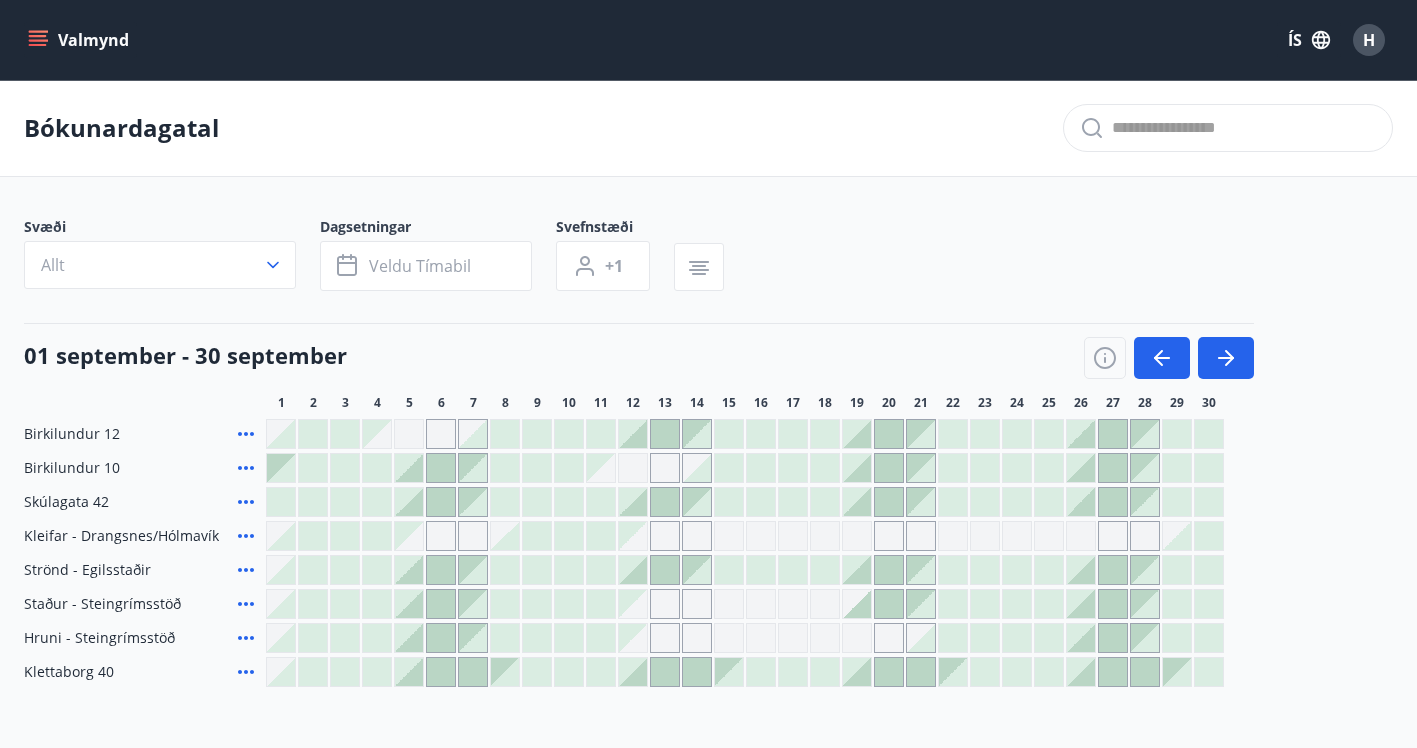 click on "Valmynd" at bounding box center [80, 40] 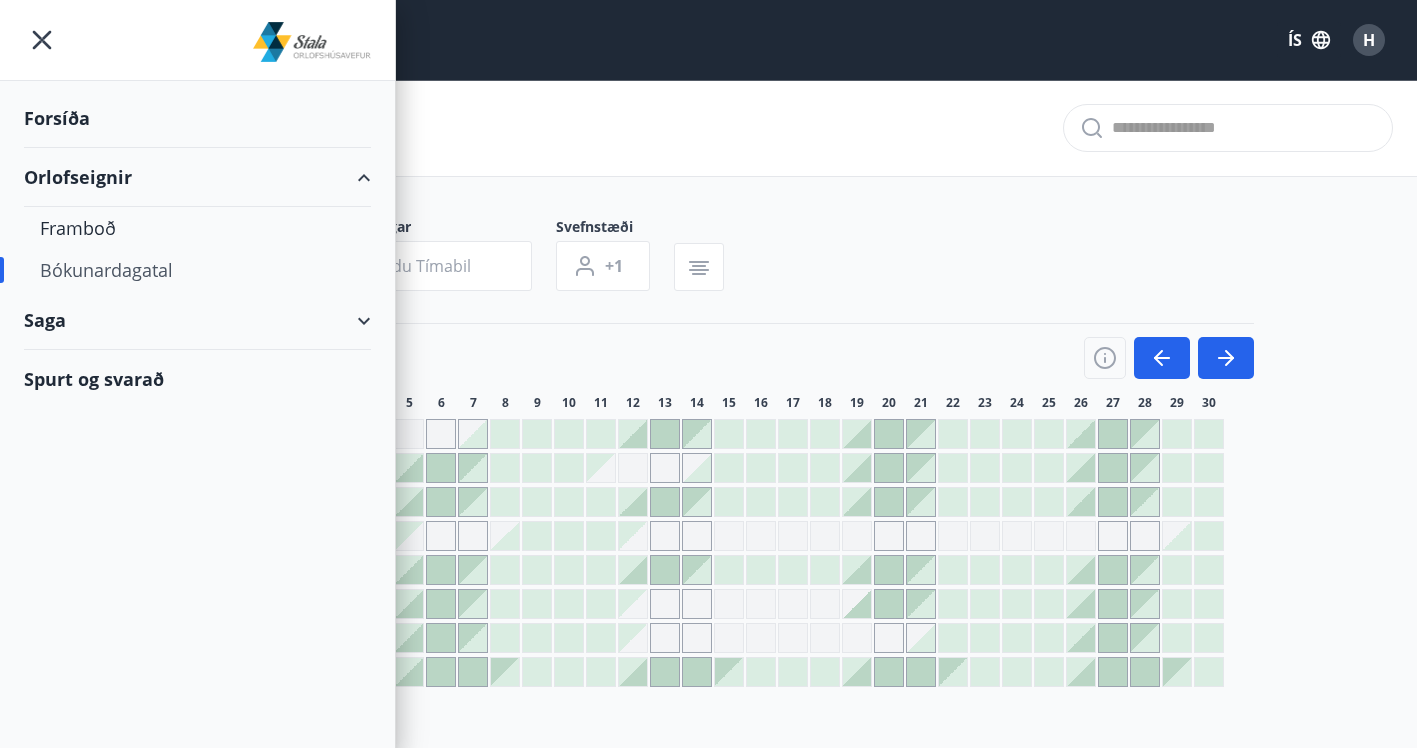 click on "Orlofseignir" at bounding box center (197, 177) 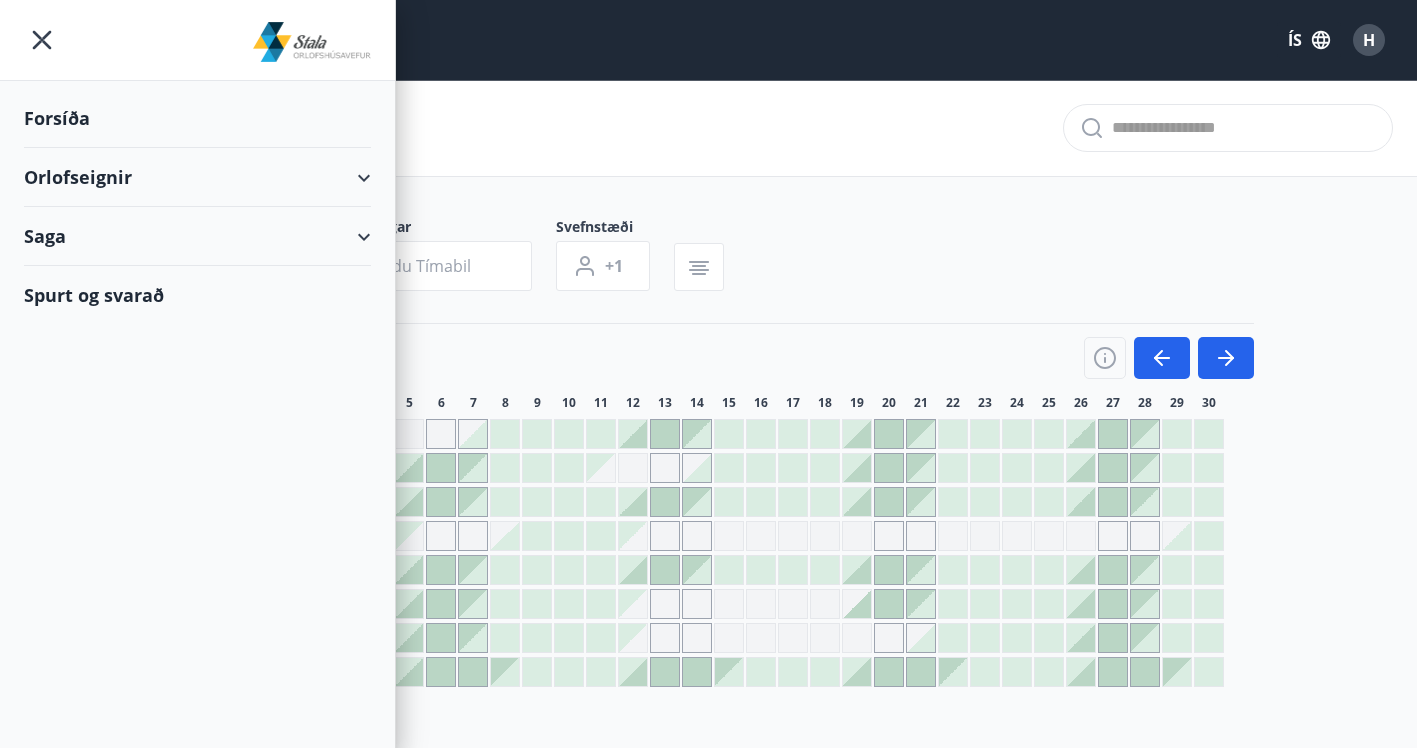 click on "Forsíða Orlofseignir Framboð Bókunardagatal Saga Spurt og svarað" at bounding box center [197, 202] 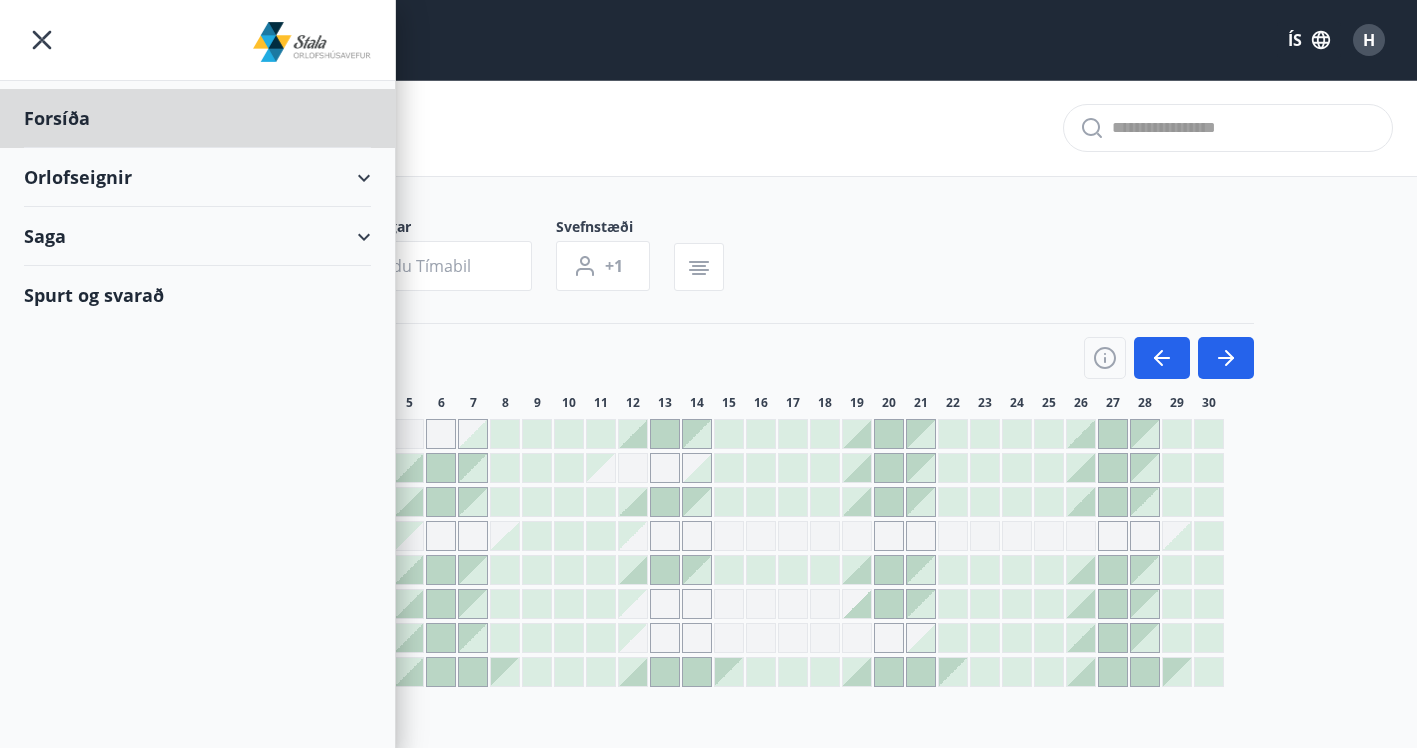 click on "Orlofseignir" at bounding box center [197, 177] 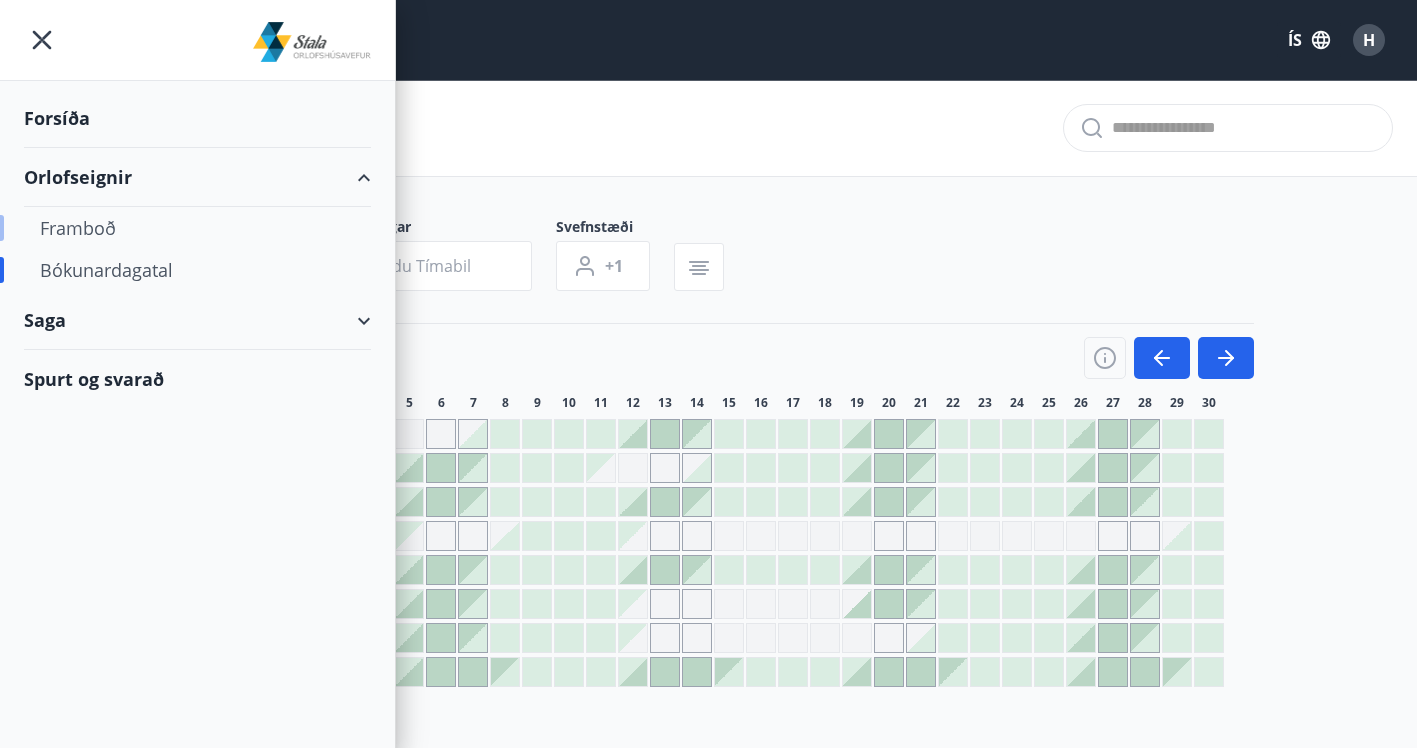 click on "Framboð" at bounding box center (197, 228) 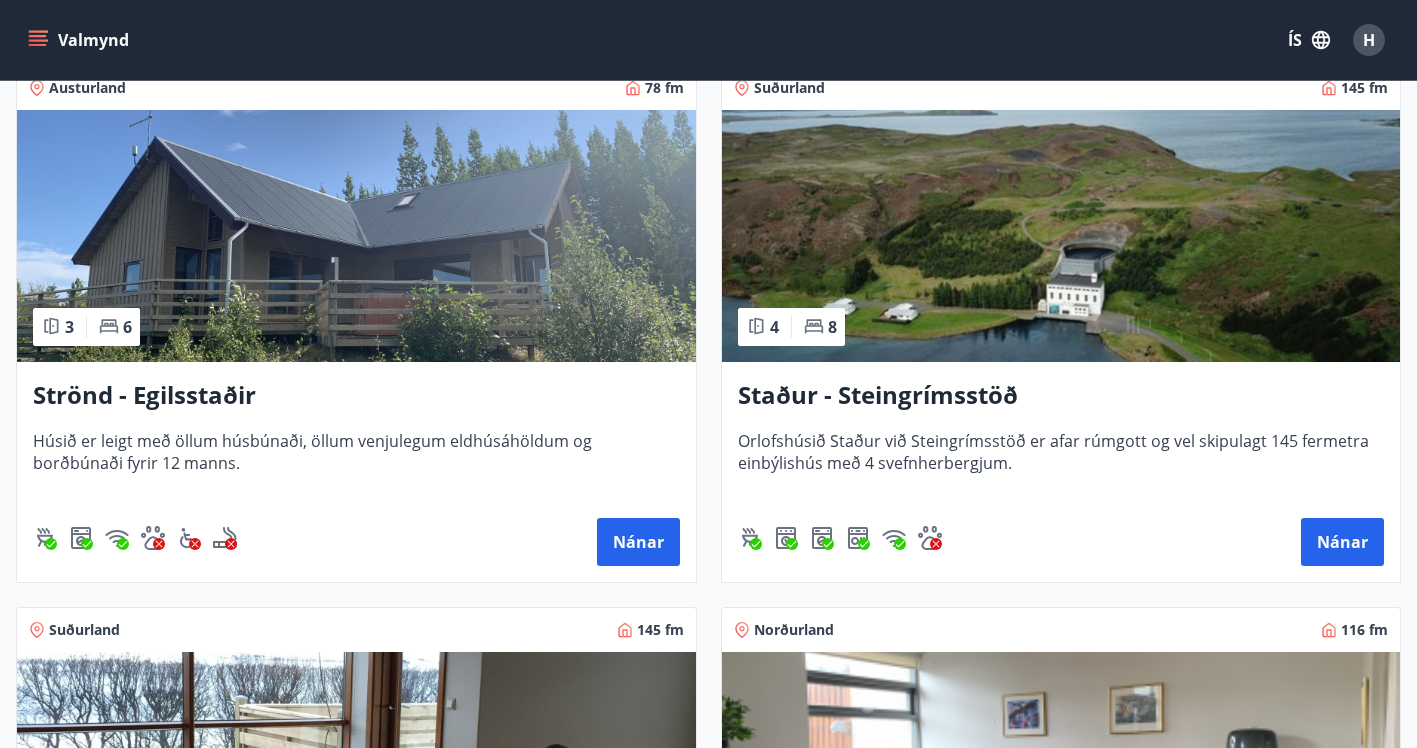 click at bounding box center (1061, 236) 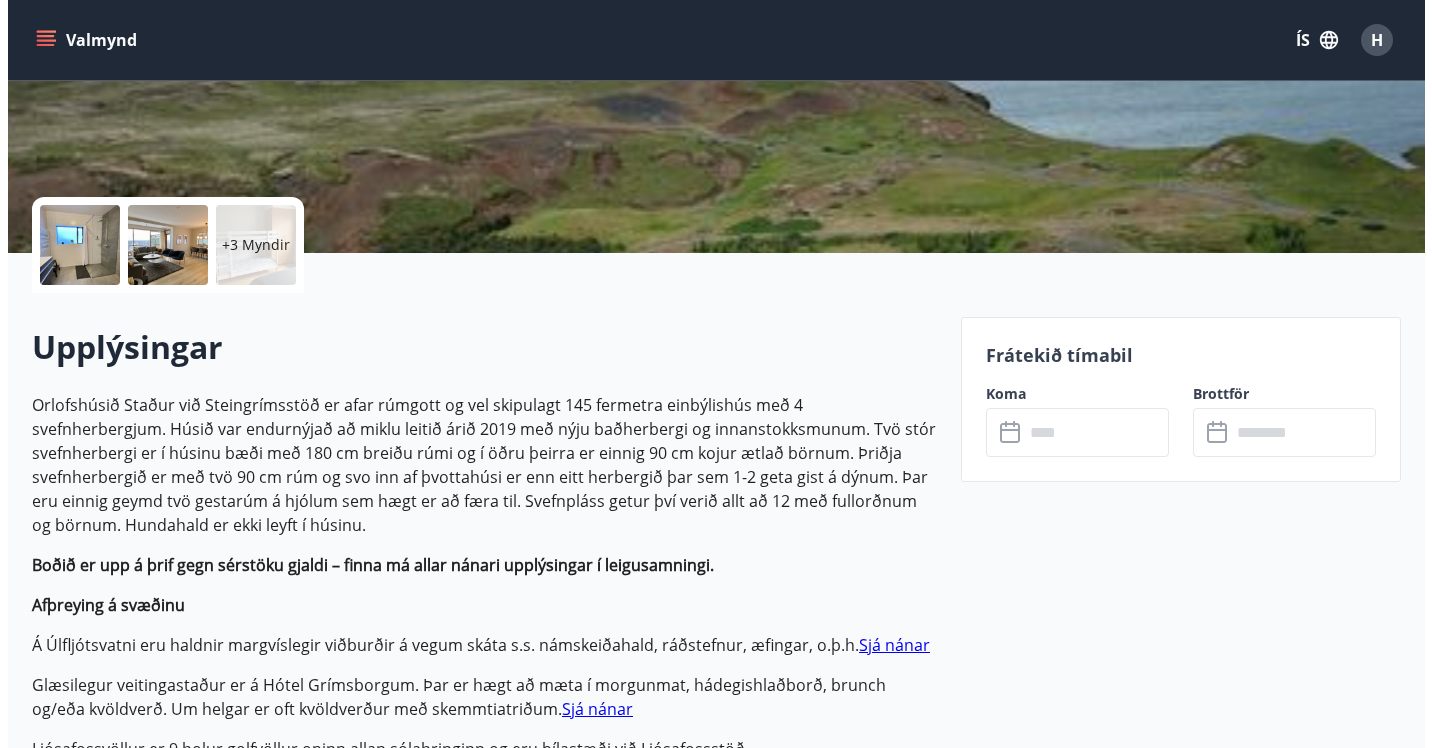 scroll, scrollTop: 352, scrollLeft: 0, axis: vertical 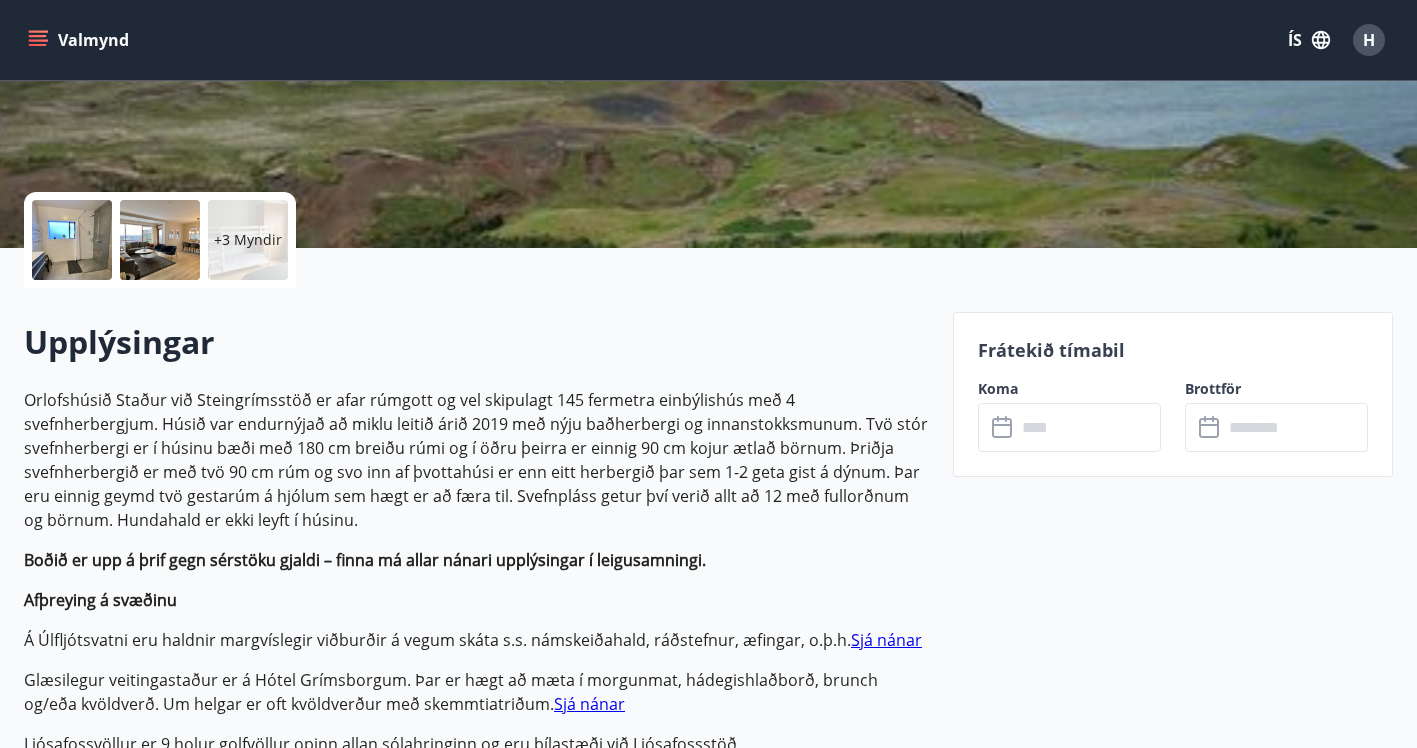 click at bounding box center (72, 240) 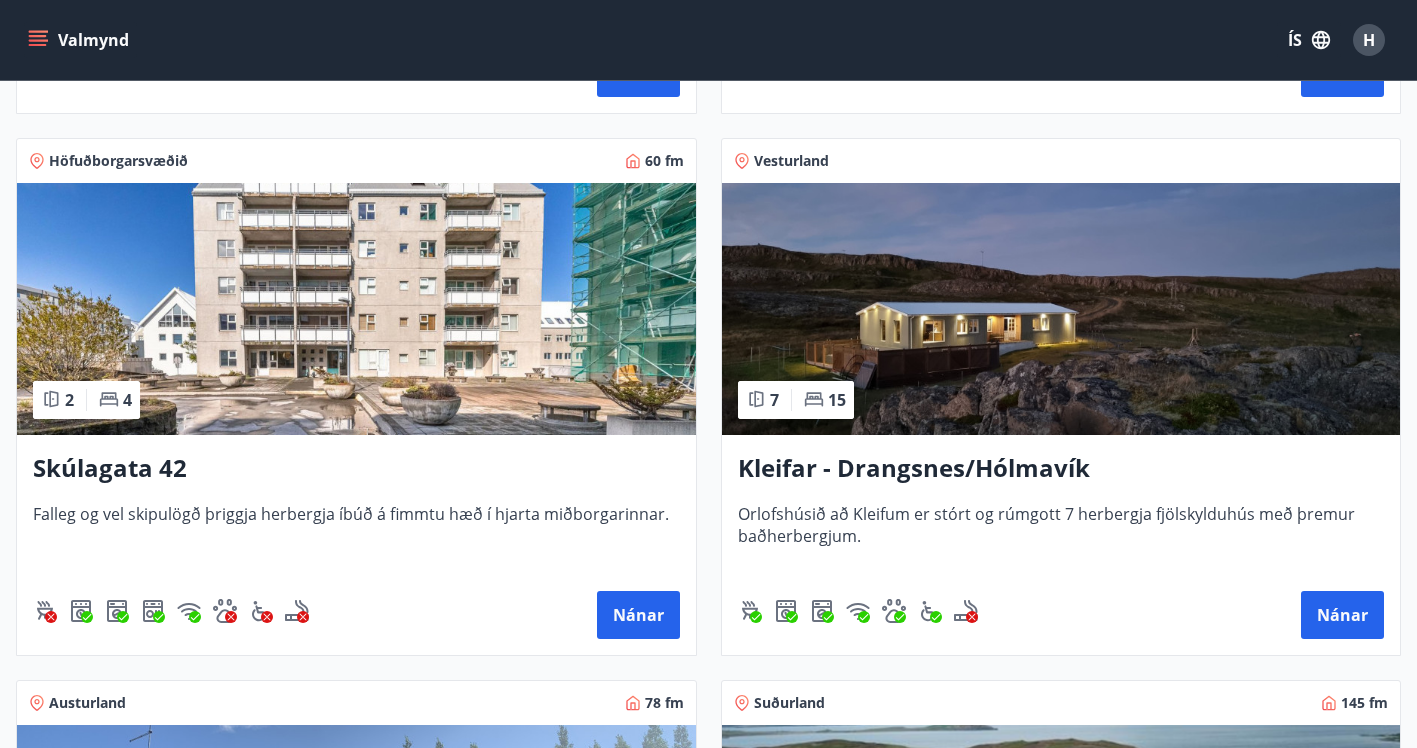 scroll, scrollTop: 1325, scrollLeft: 0, axis: vertical 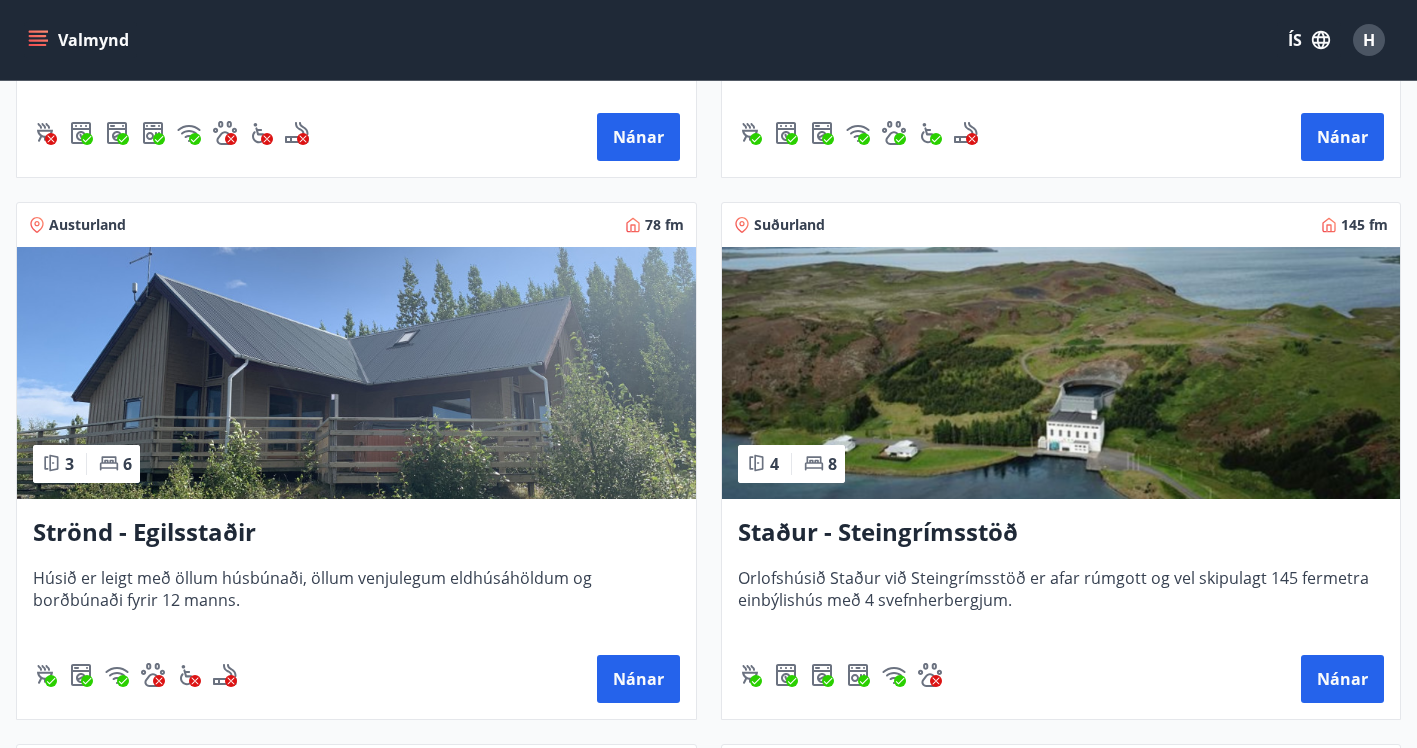 click on "Staður - Steingrímsstöð" at bounding box center [1061, 533] 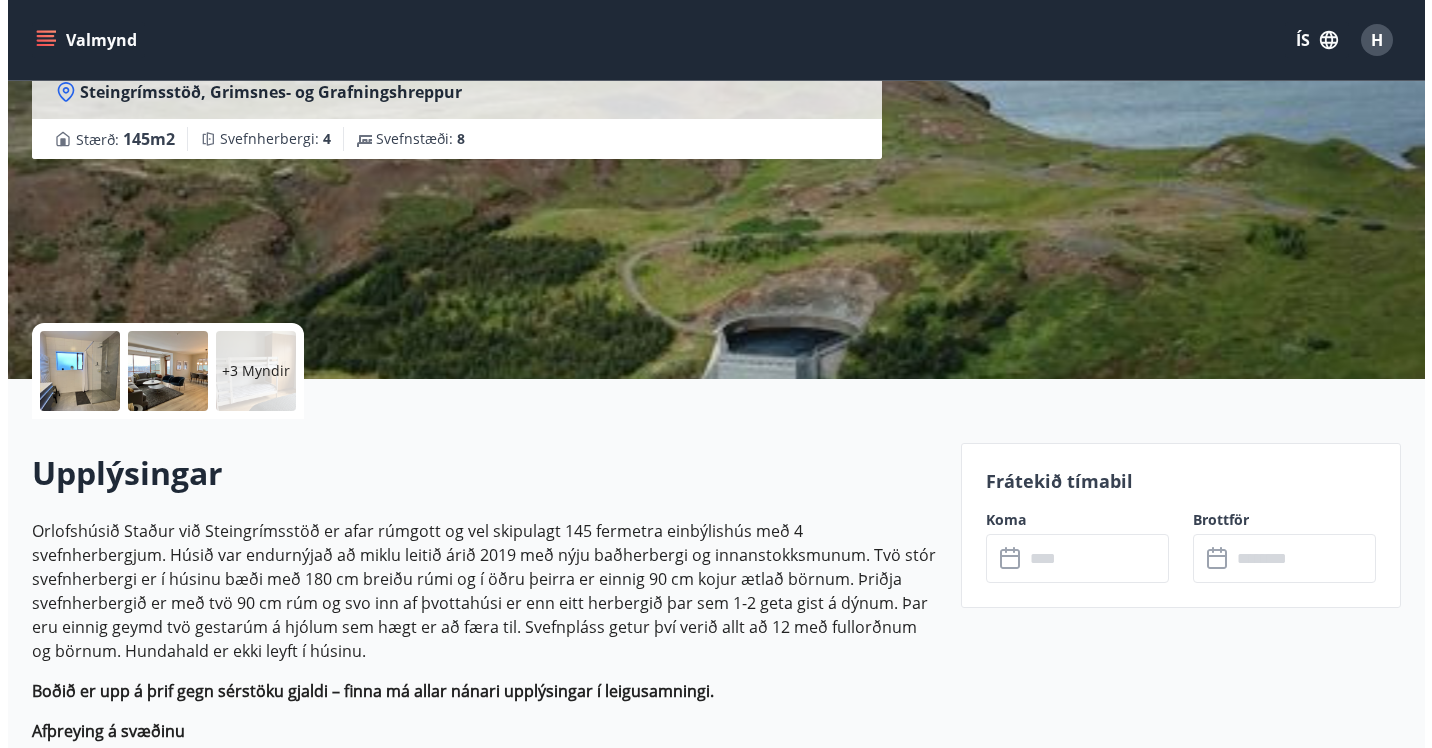 scroll, scrollTop: 226, scrollLeft: 0, axis: vertical 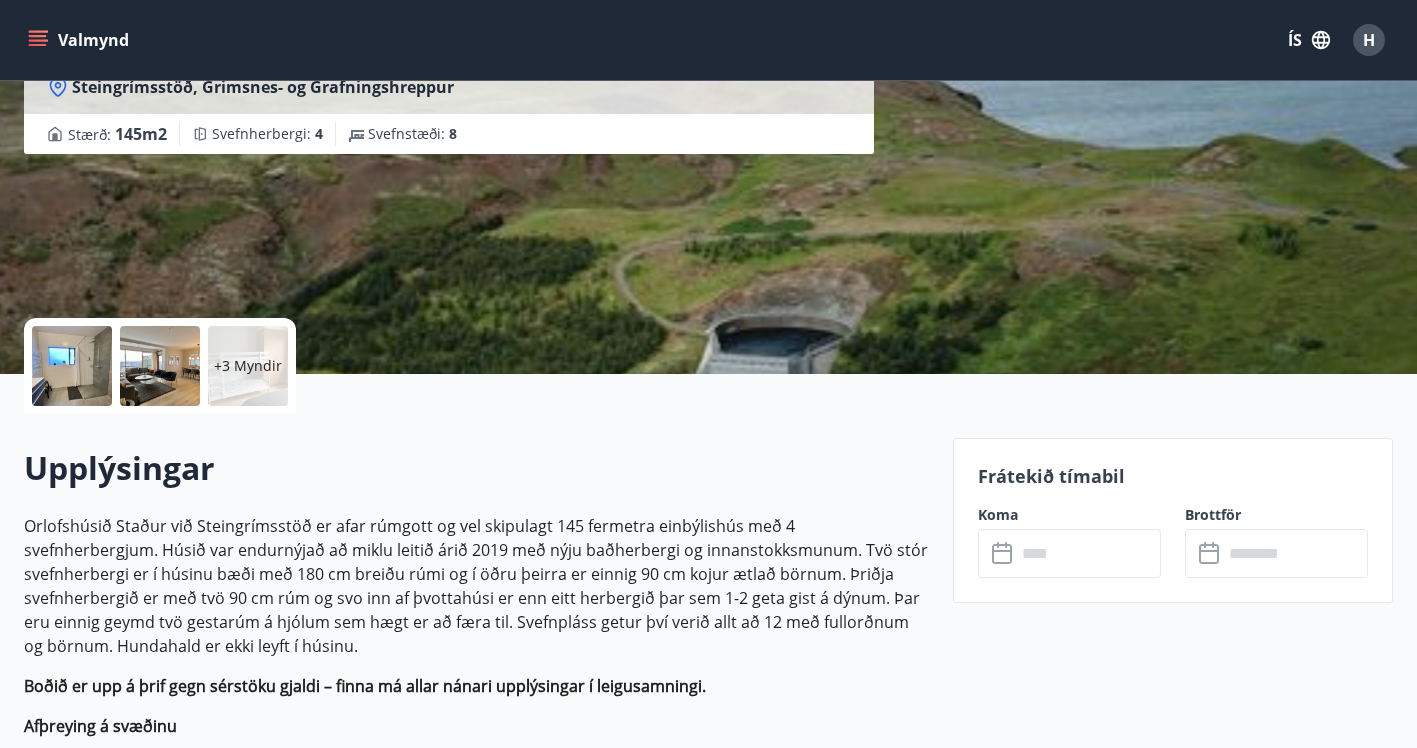 click on "+3 Myndir" at bounding box center [248, 366] 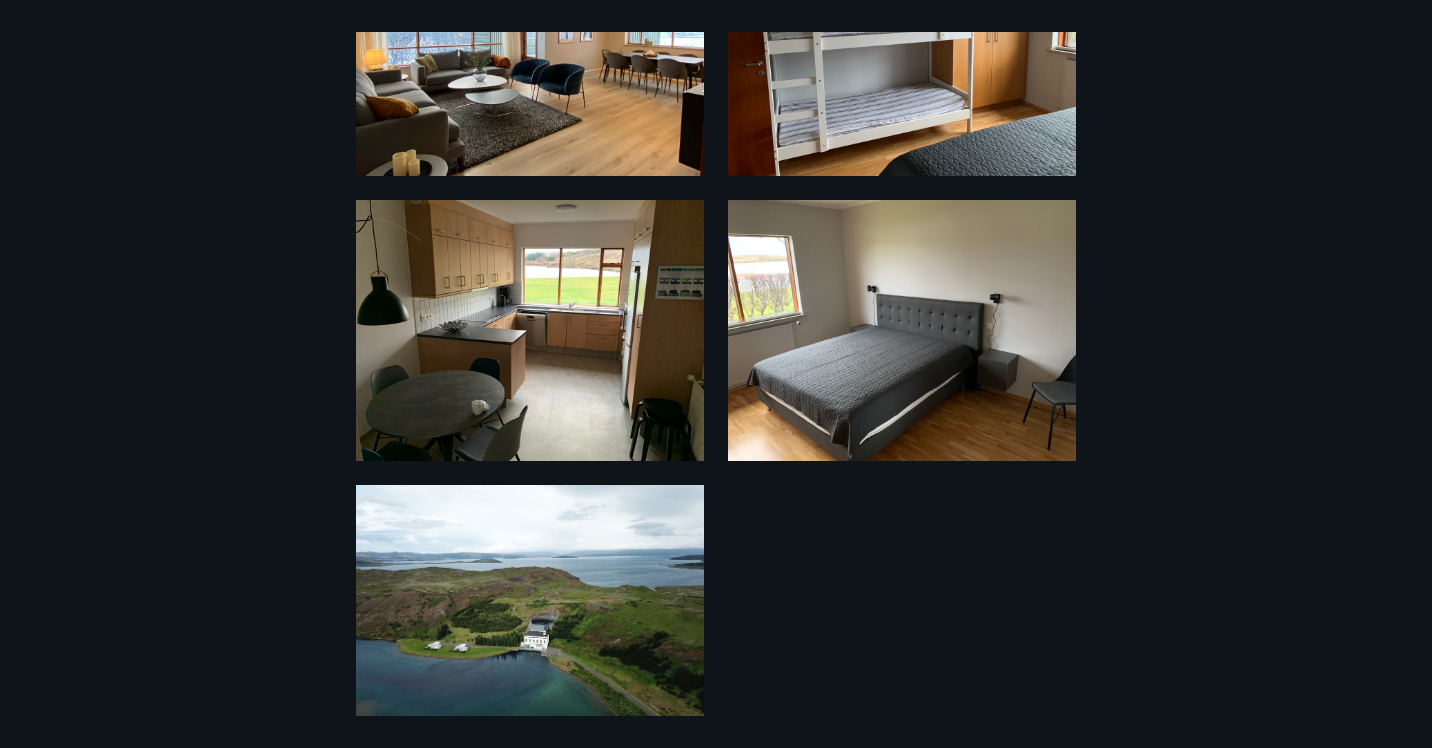 scroll, scrollTop: 803, scrollLeft: 0, axis: vertical 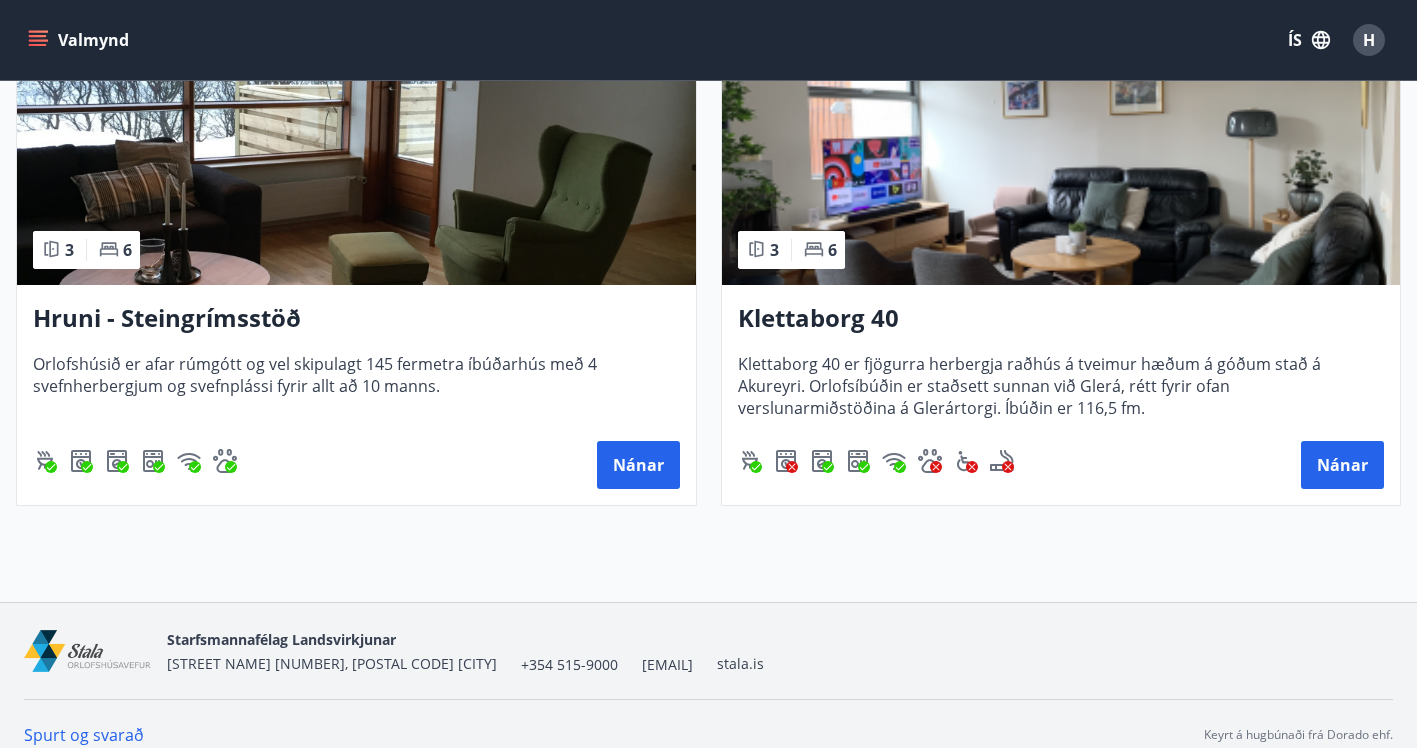 click on "Hruni - Steingrímsstöð" at bounding box center [356, 319] 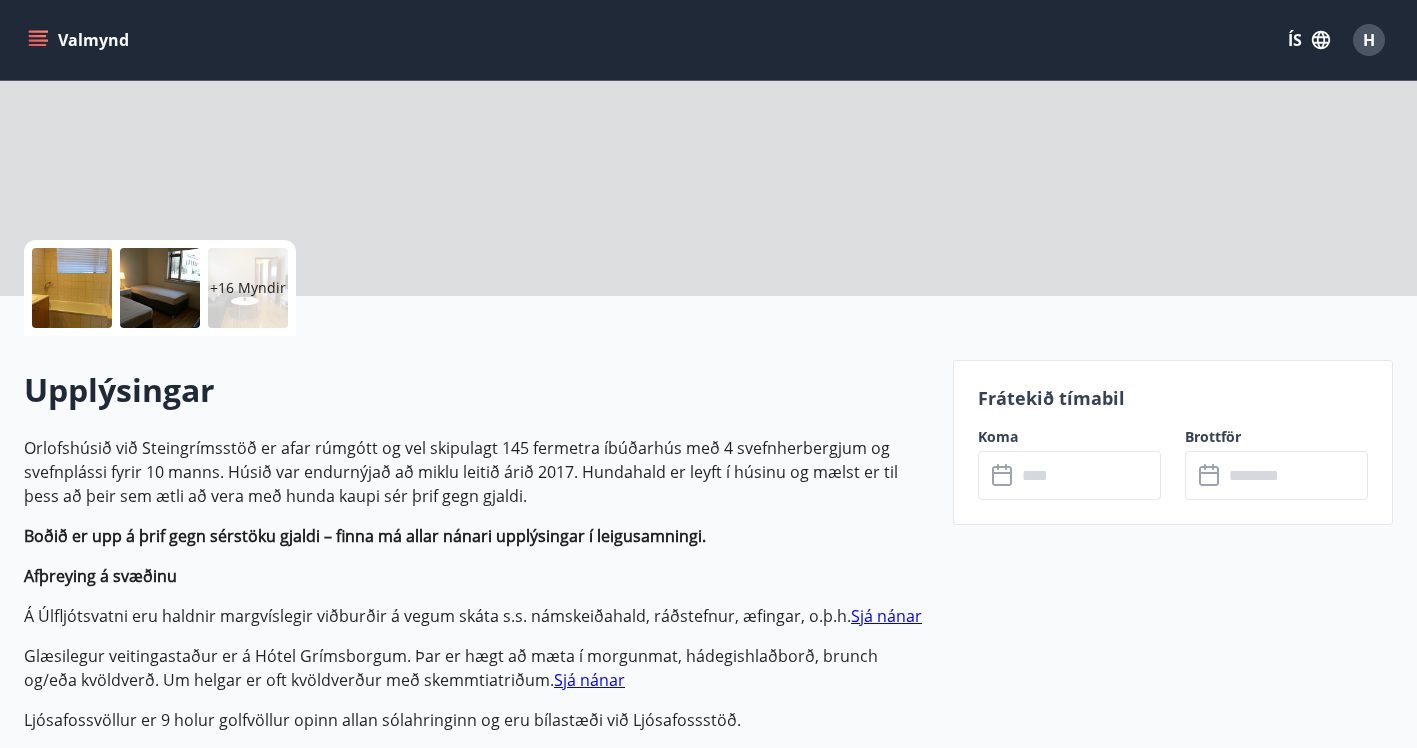 scroll, scrollTop: 0, scrollLeft: 0, axis: both 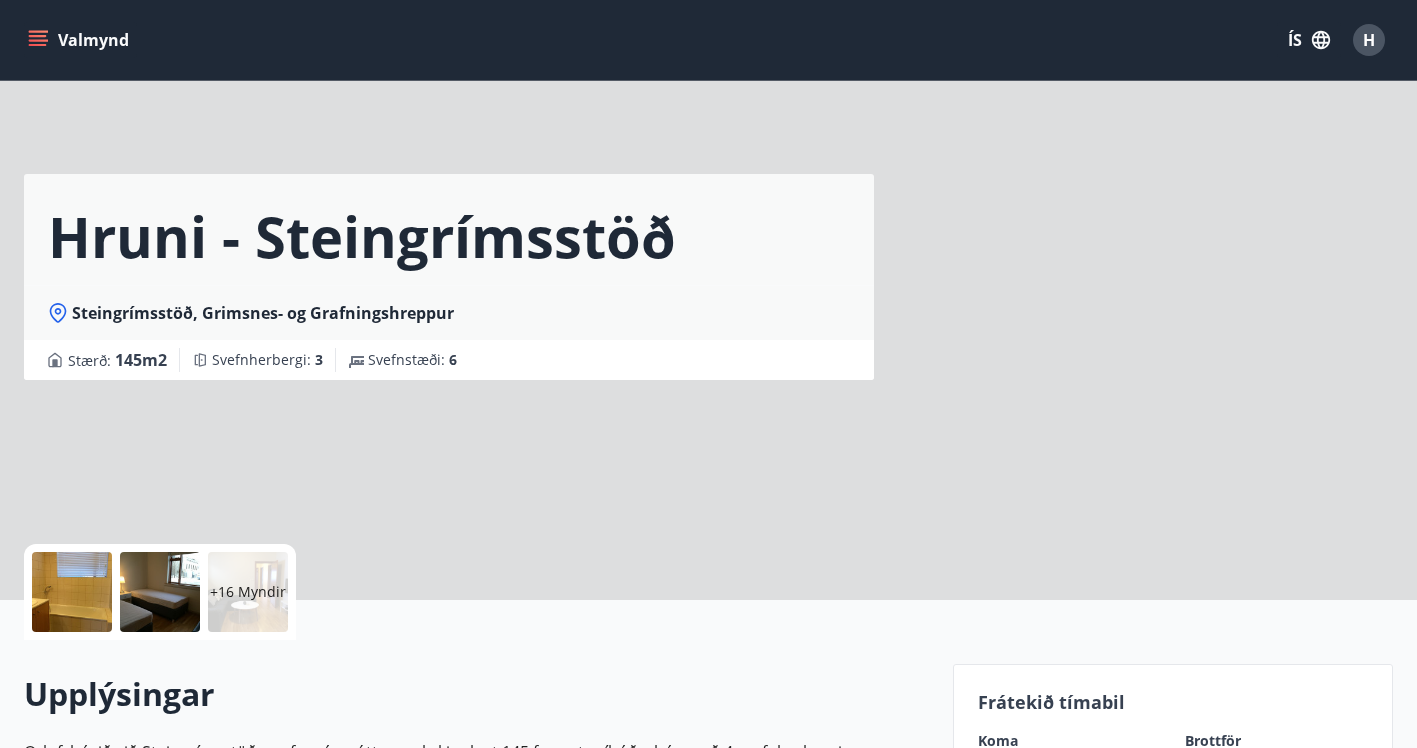 click on "Steingrímsstöð, Grimsnes- og Grafningshreppur" at bounding box center [449, 312] 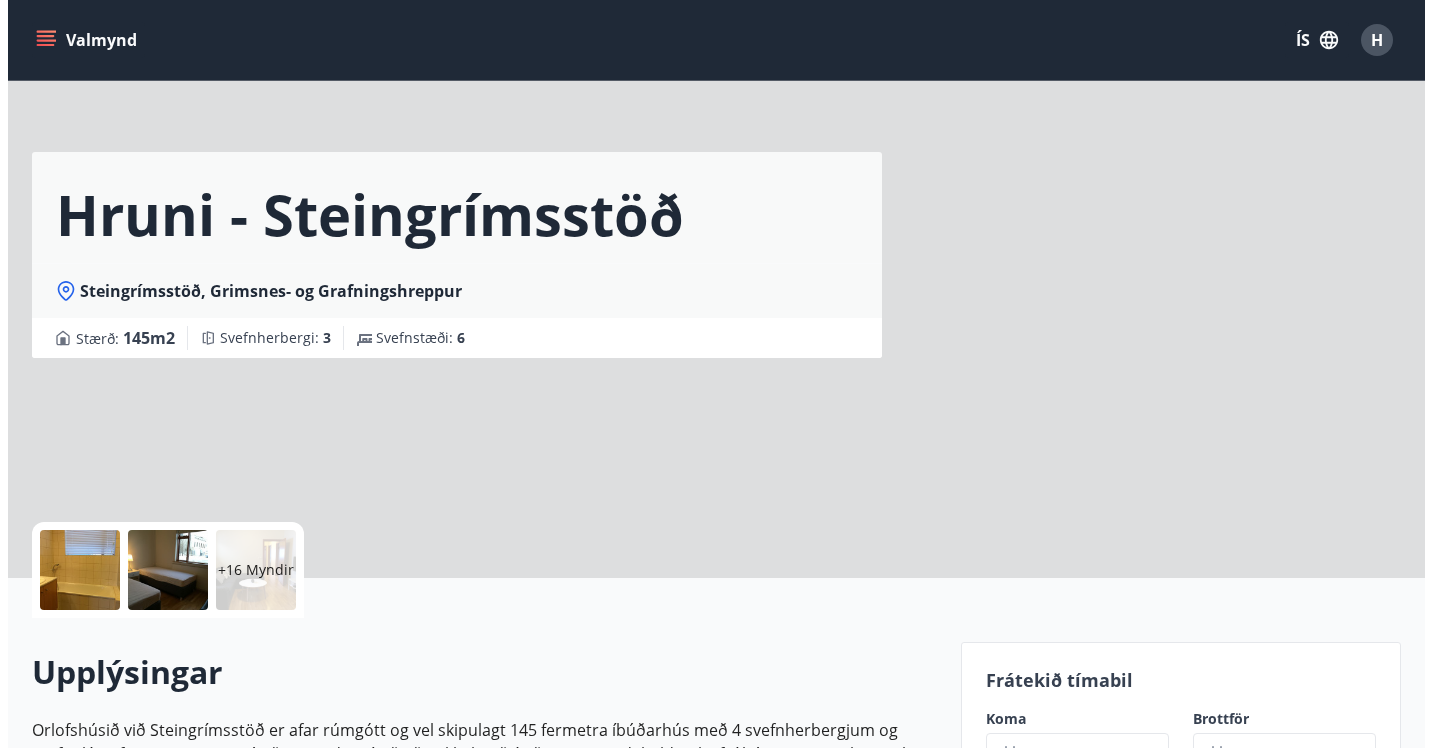 scroll, scrollTop: 0, scrollLeft: 0, axis: both 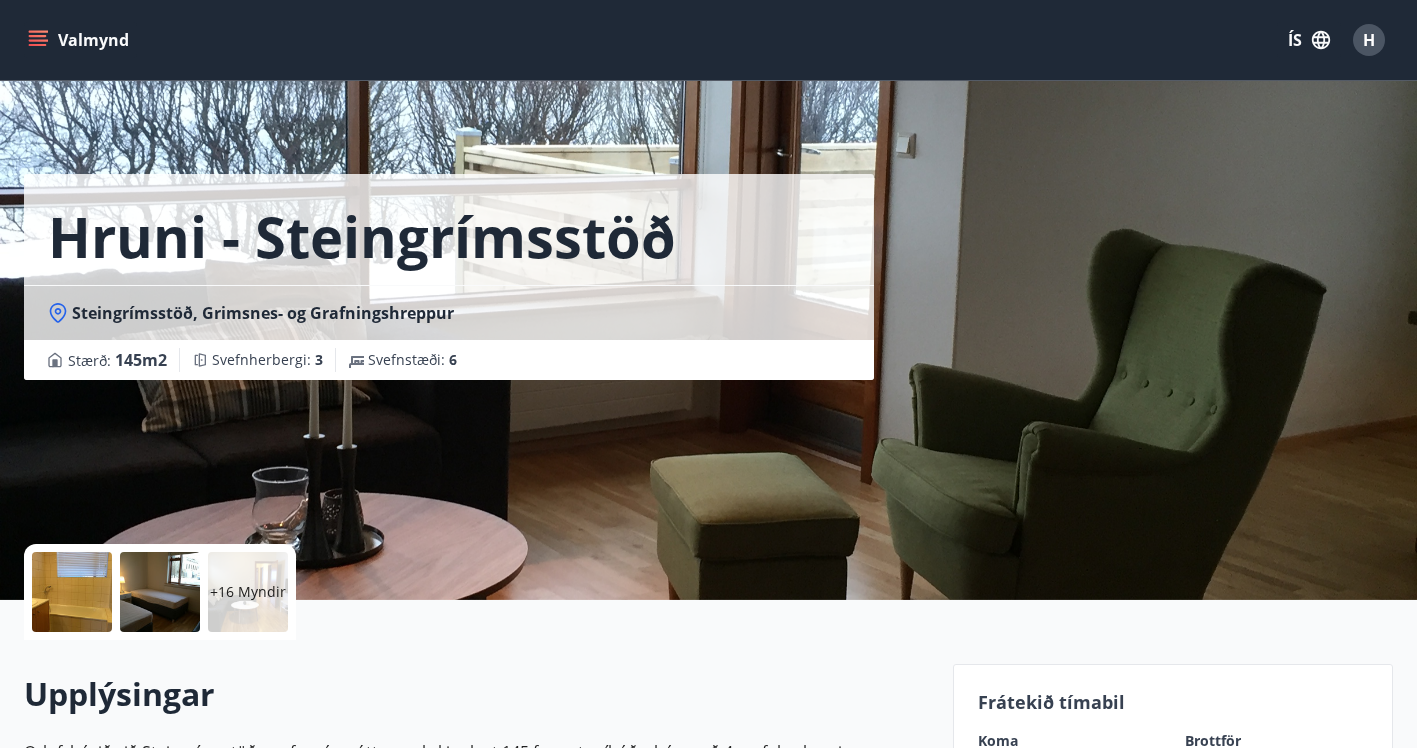 click on "+16 Myndir" at bounding box center [248, 592] 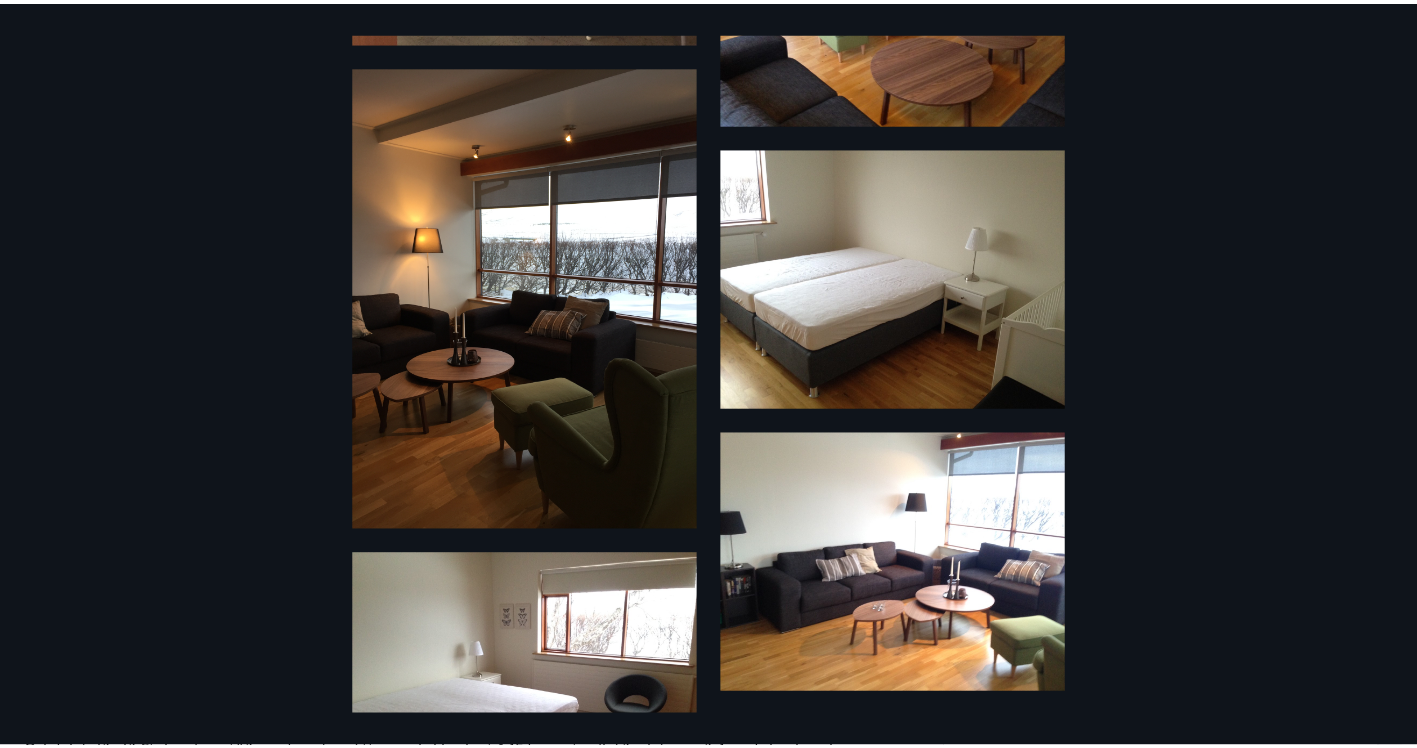 scroll, scrollTop: 3934, scrollLeft: 0, axis: vertical 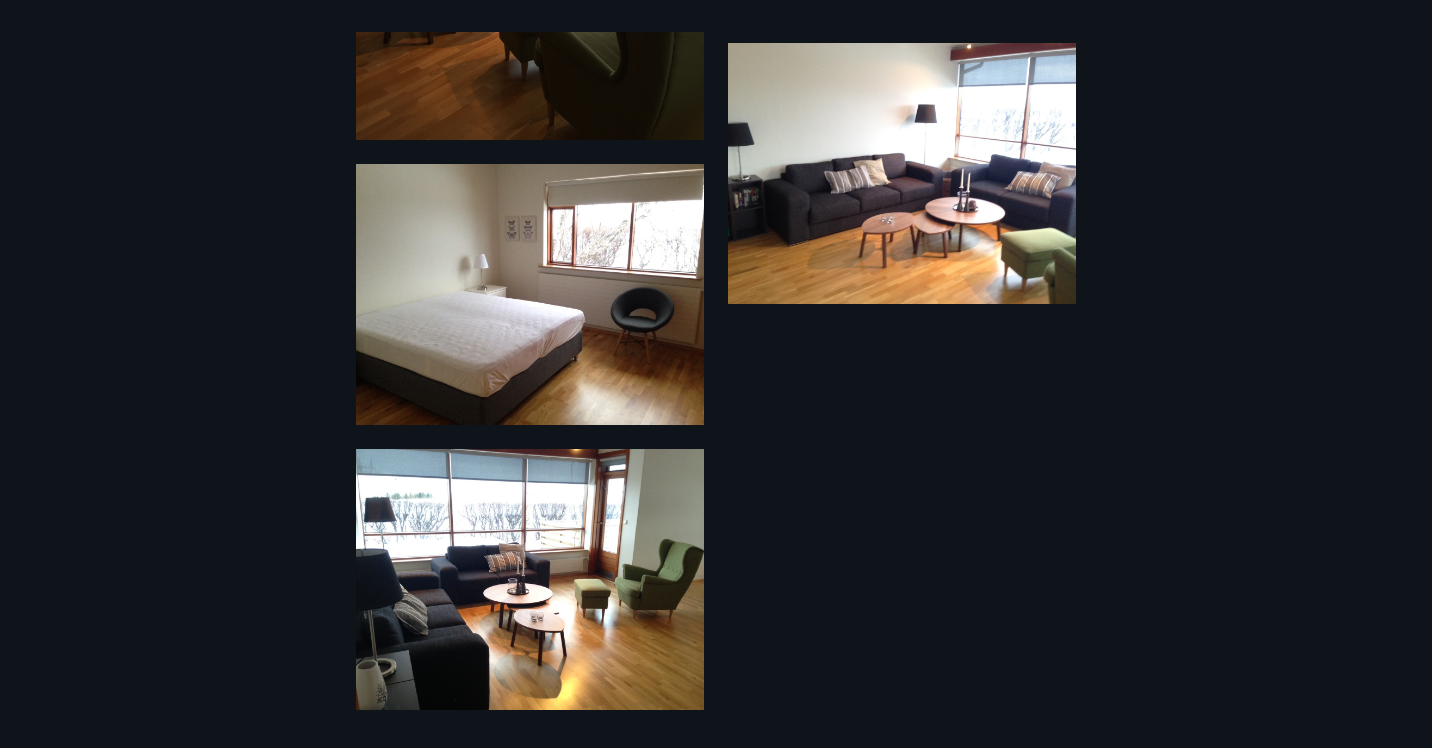 click at bounding box center [530, 579] 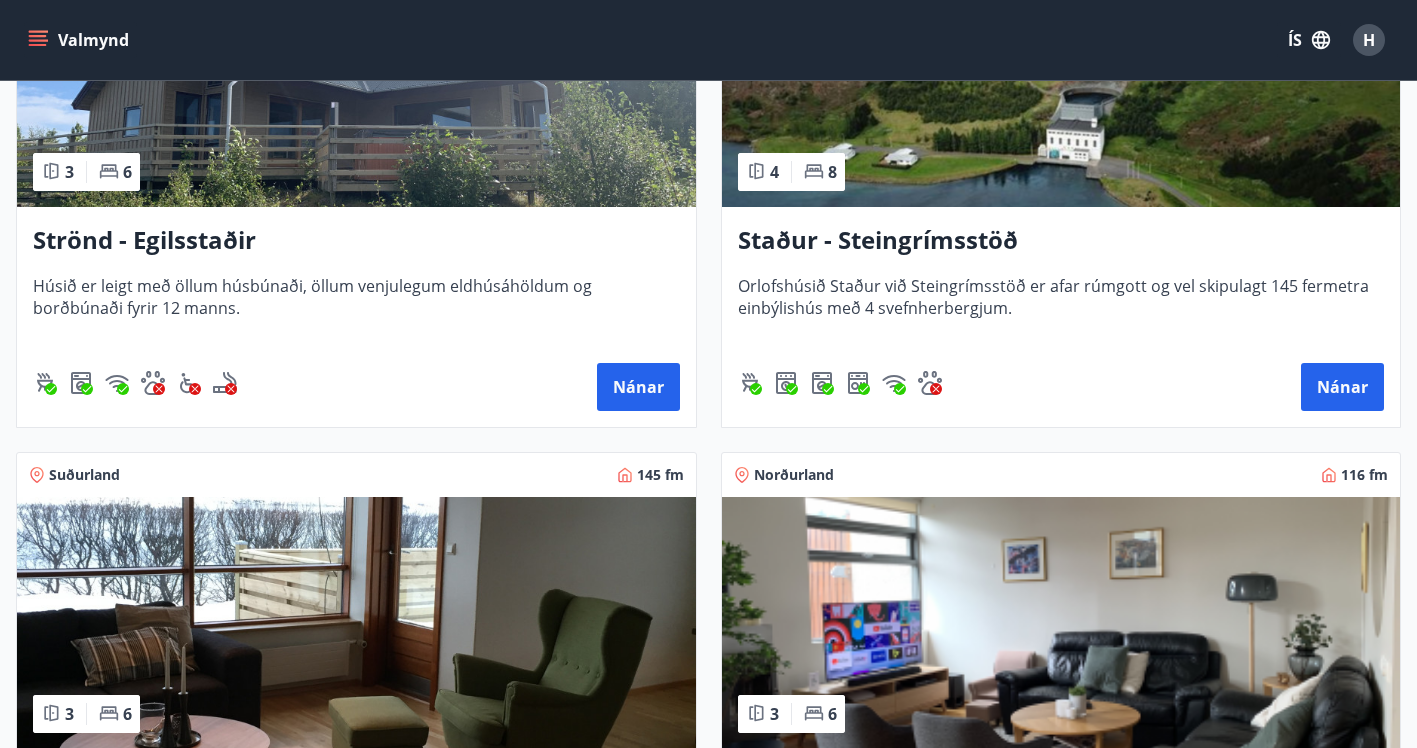 scroll, scrollTop: 1616, scrollLeft: 0, axis: vertical 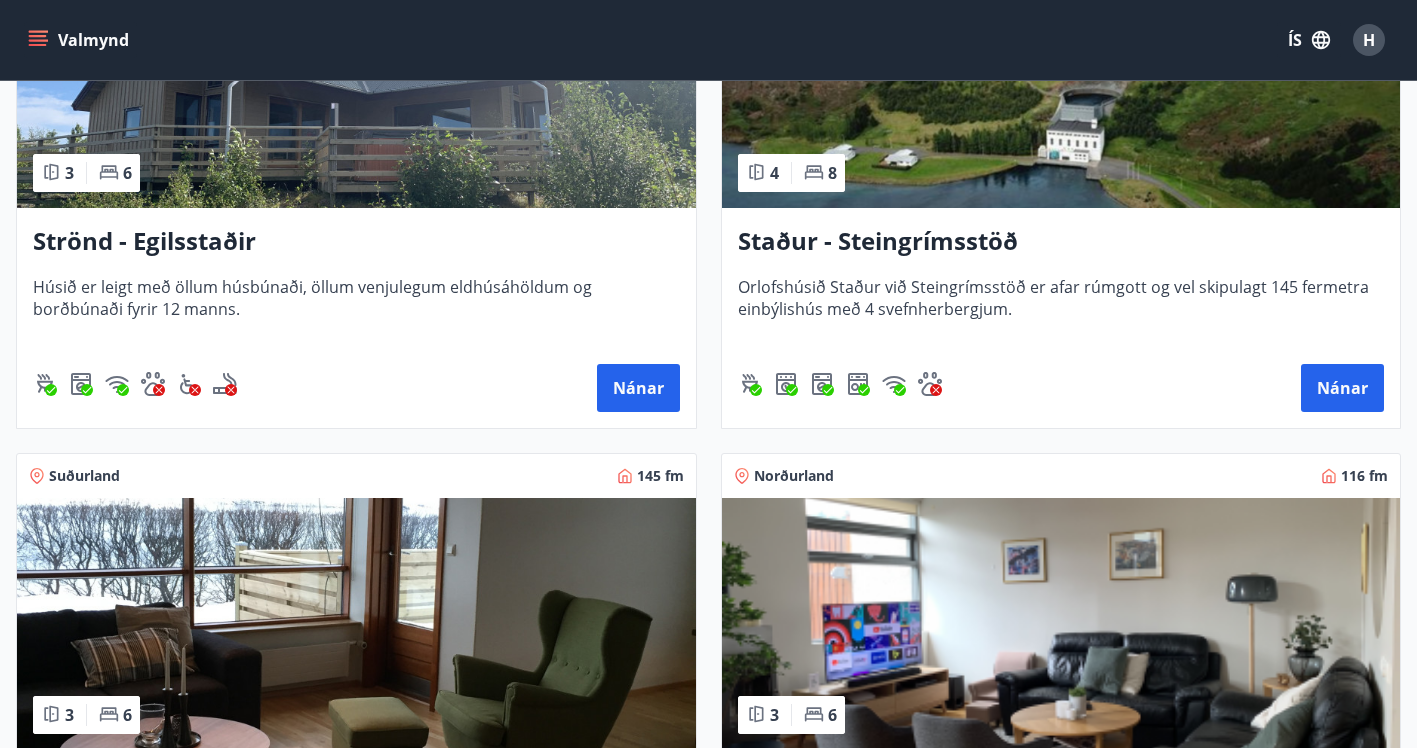 click on "Staður - Steingrímsstöð" at bounding box center (1061, 242) 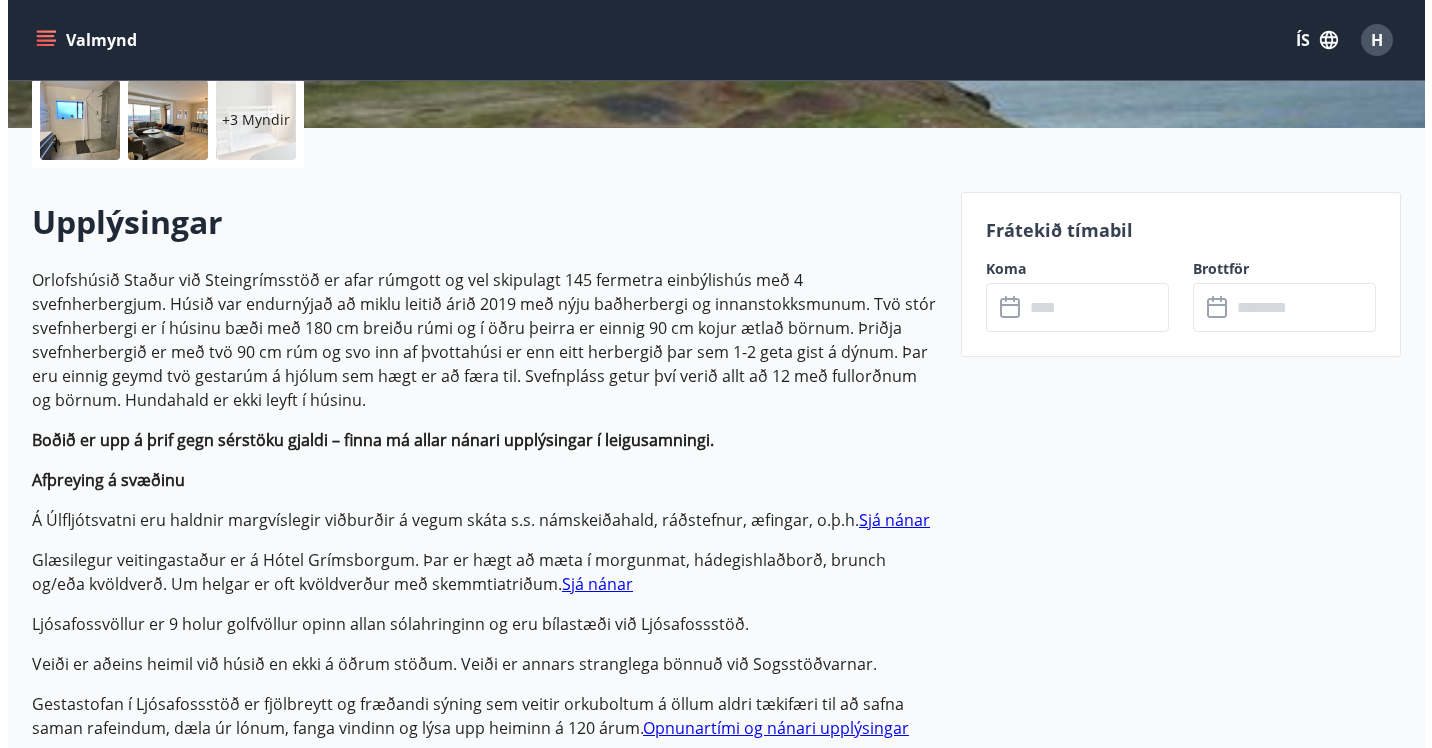scroll, scrollTop: 474, scrollLeft: 0, axis: vertical 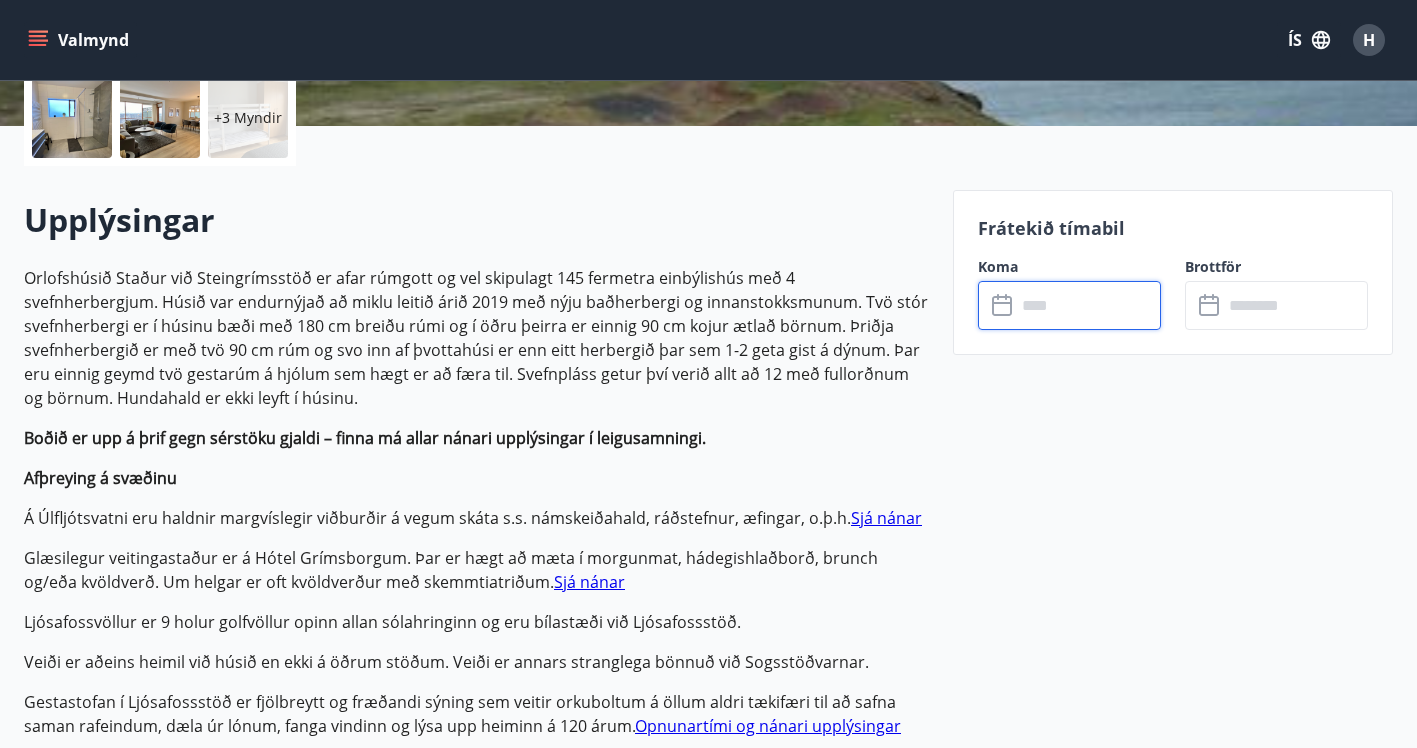 click at bounding box center [1088, 305] 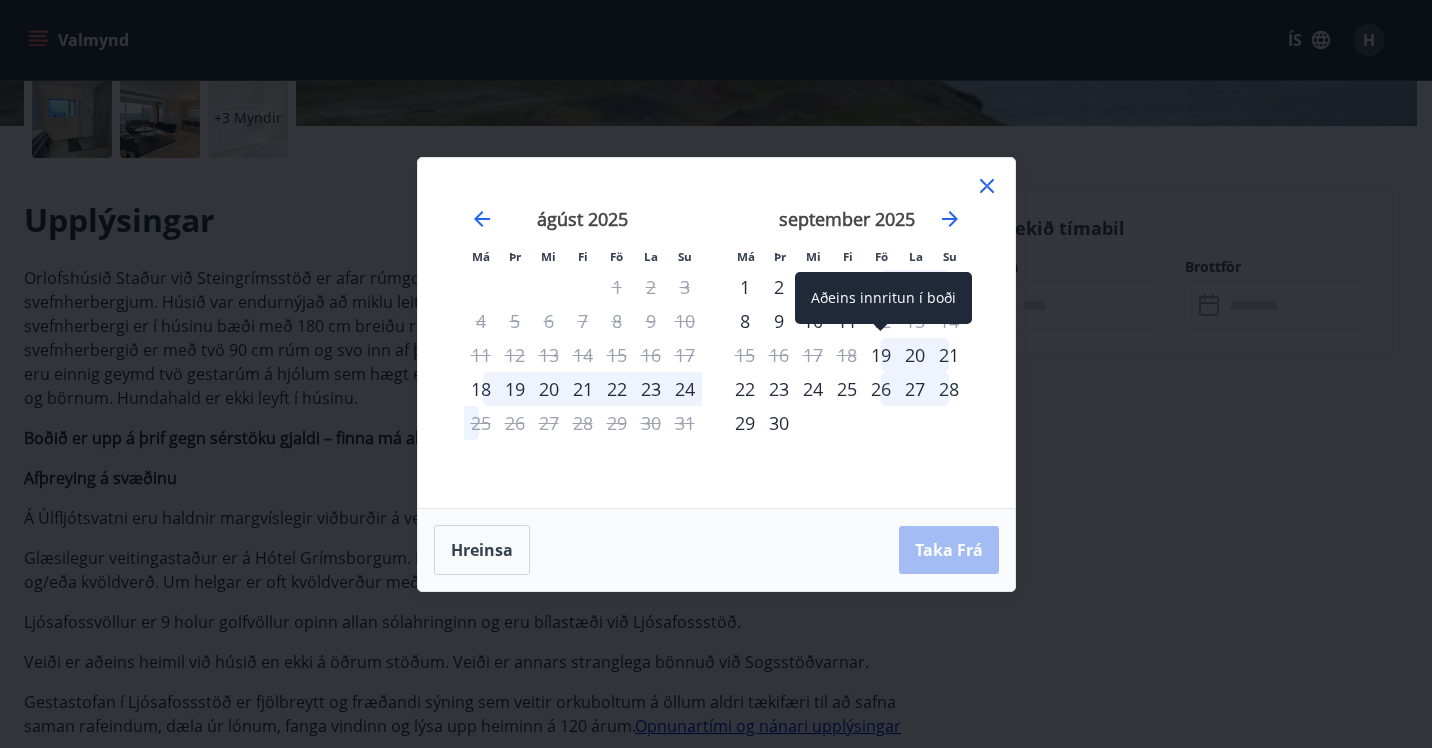 click on "19" at bounding box center [881, 355] 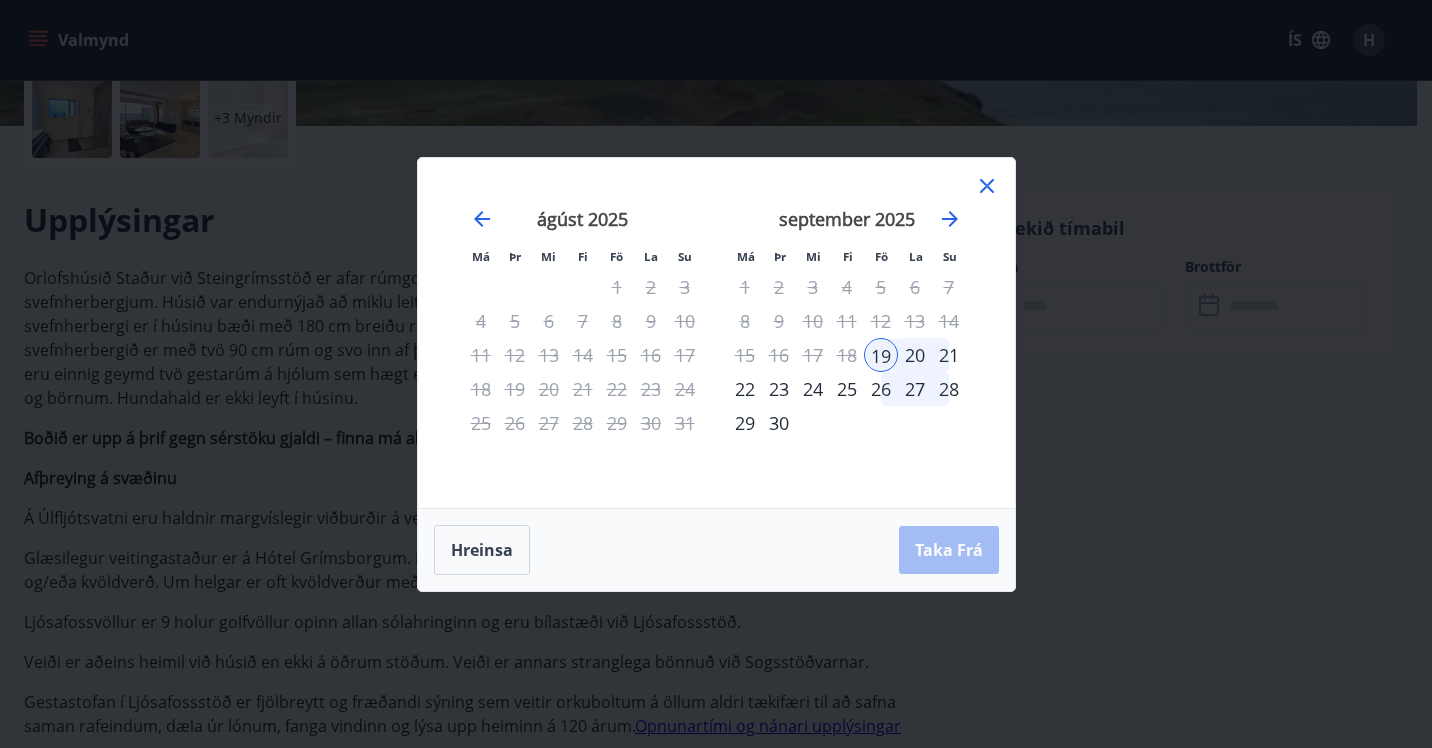 click on "21" at bounding box center (949, 355) 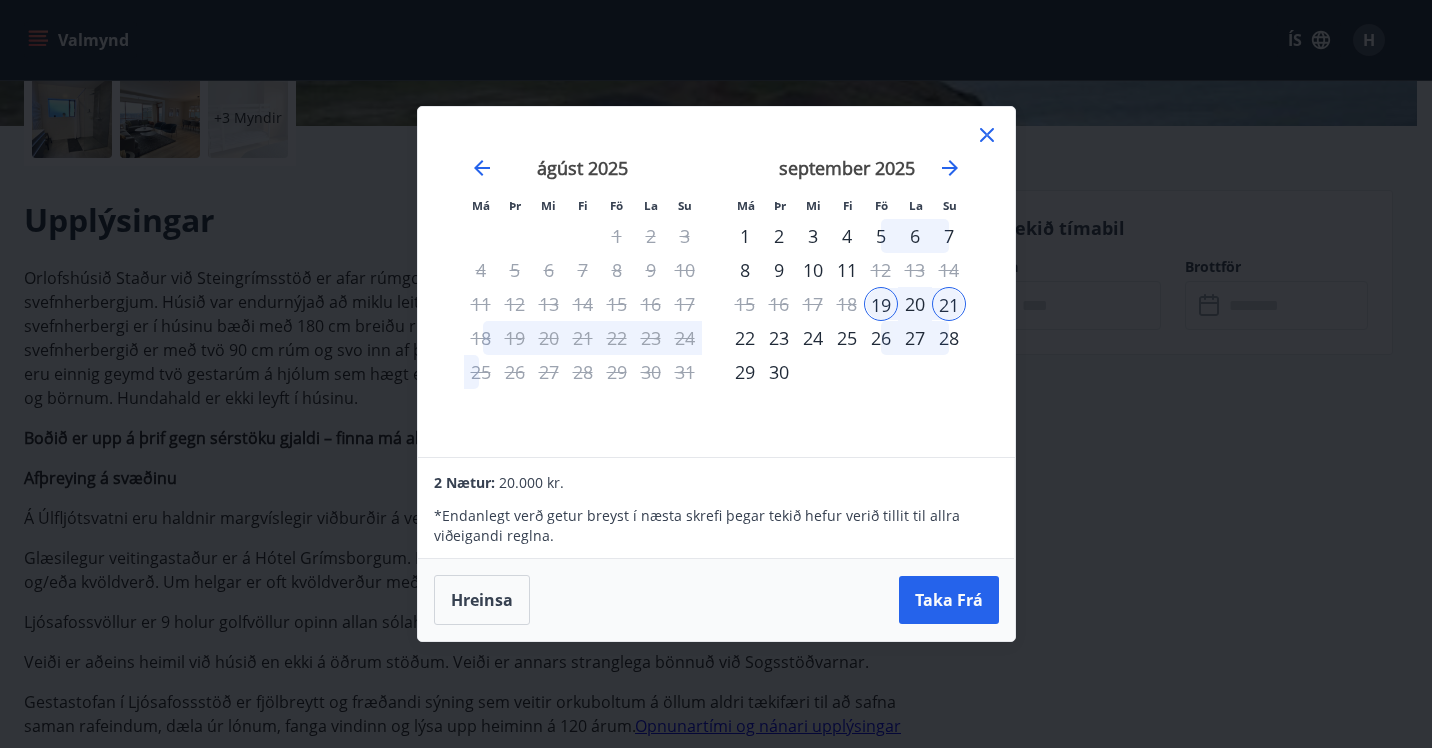 click on "22" at bounding box center (745, 338) 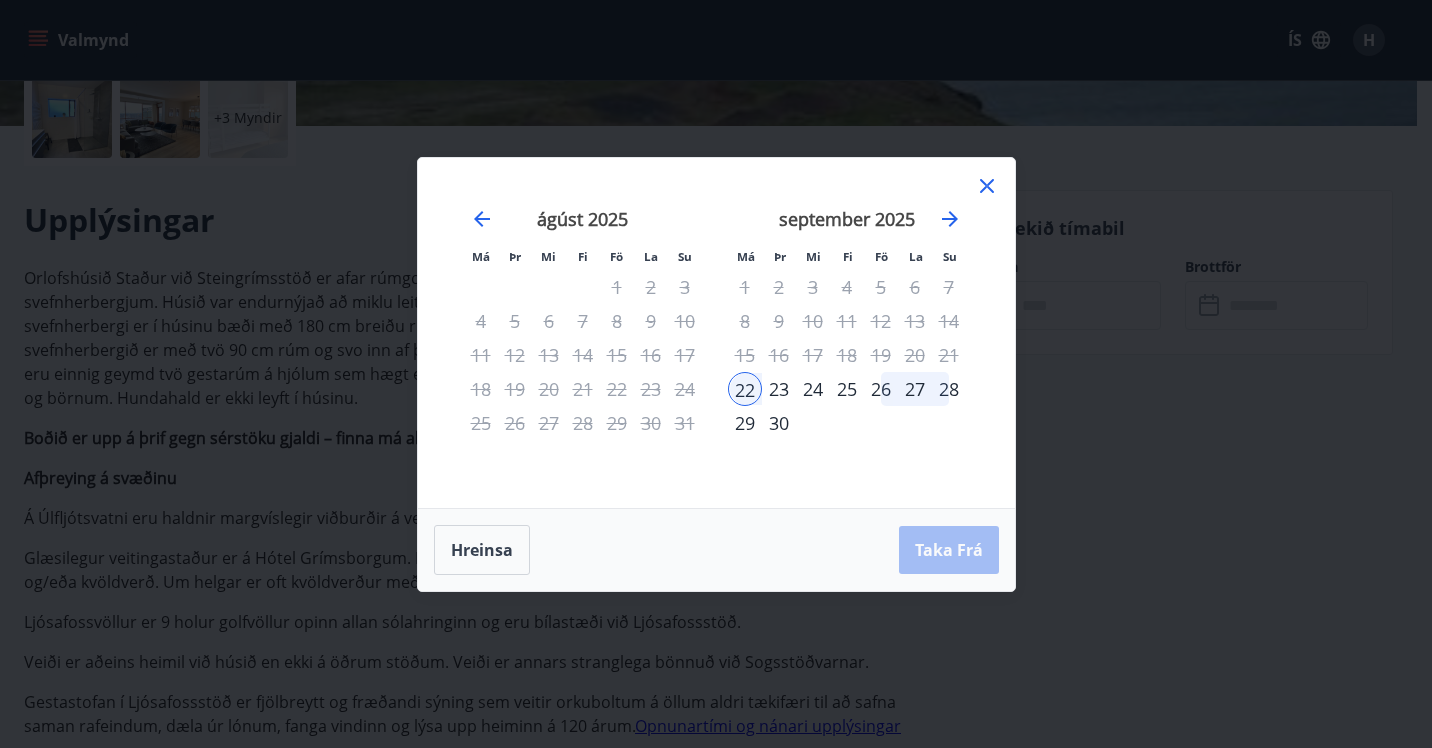 click on "20" at bounding box center [915, 355] 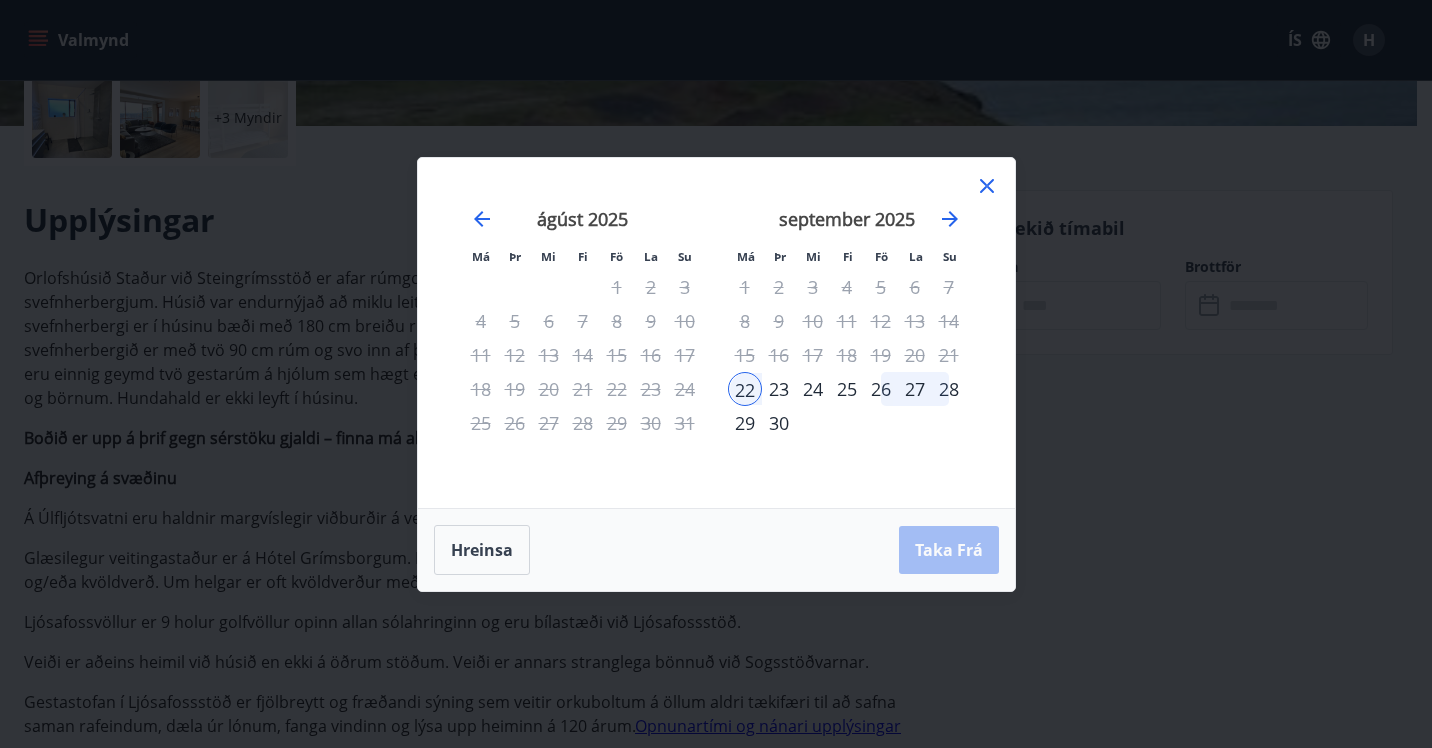 click on "22" at bounding box center [745, 389] 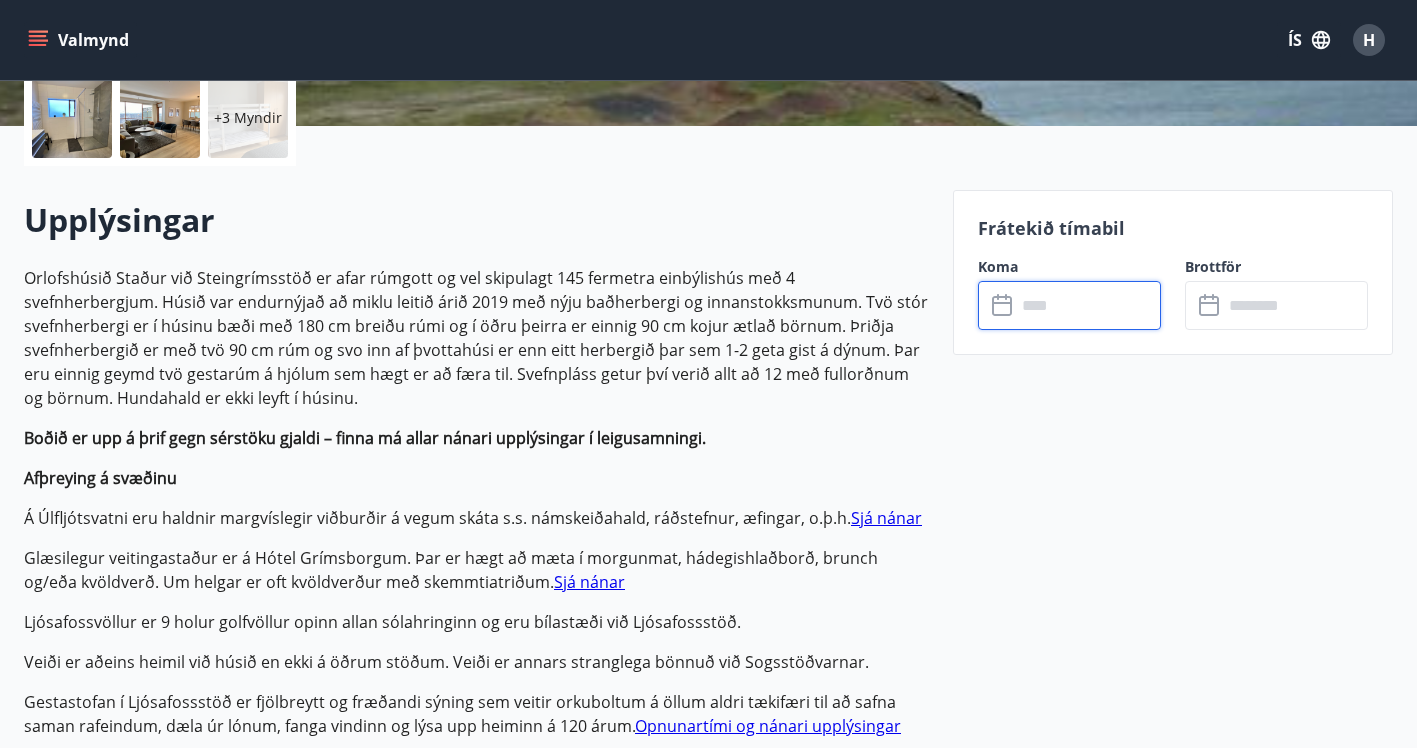 click on "Frátekið tímabil Koma ​ ​ Brottför ​ ​" at bounding box center [1173, 272] 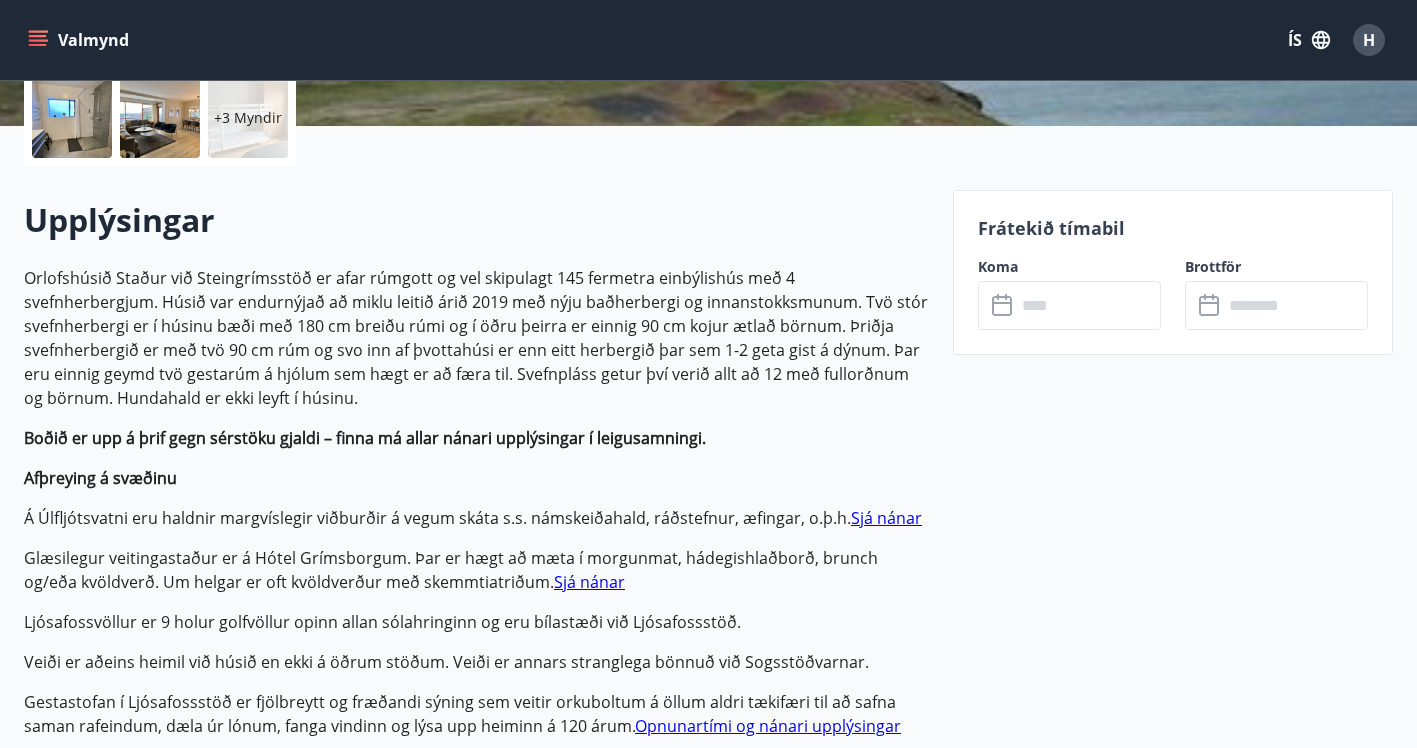 click at bounding box center [1088, 305] 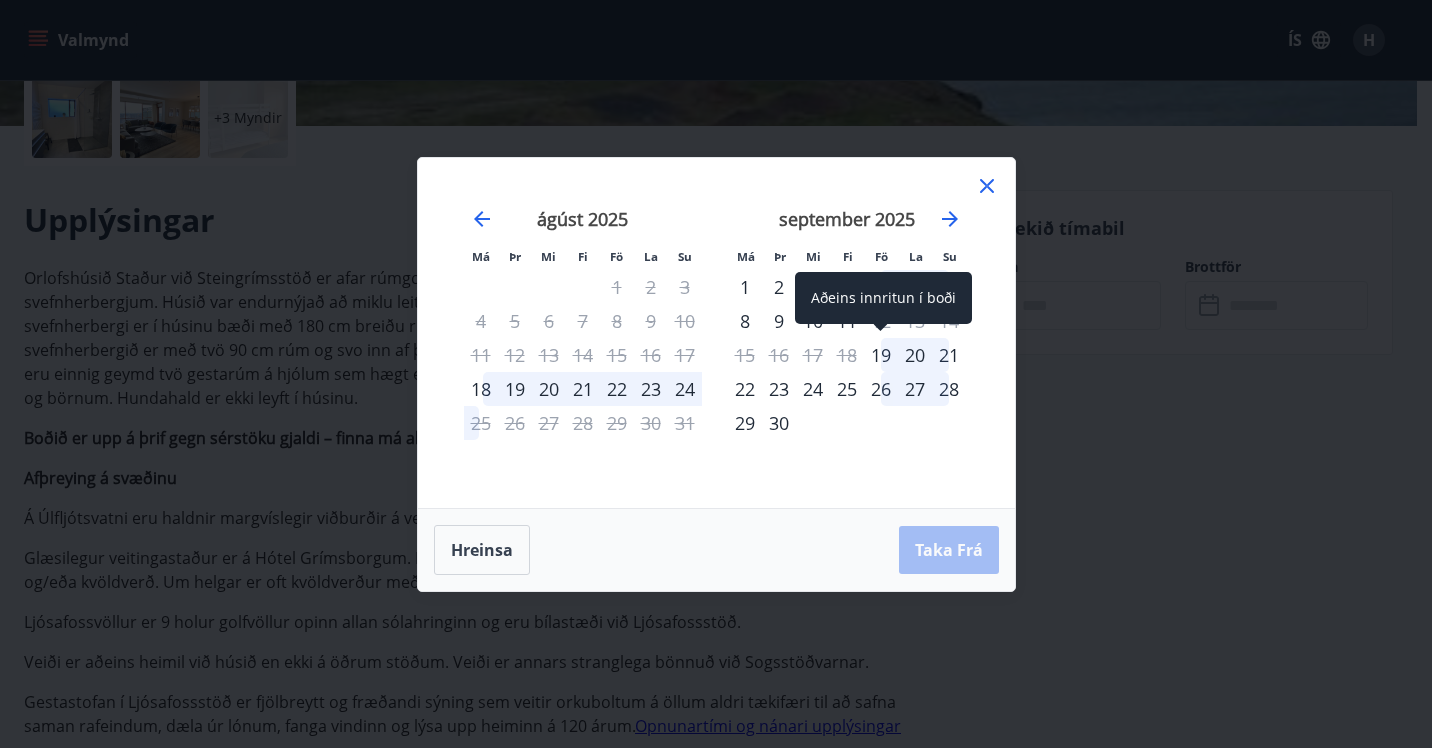 click on "19" at bounding box center (881, 355) 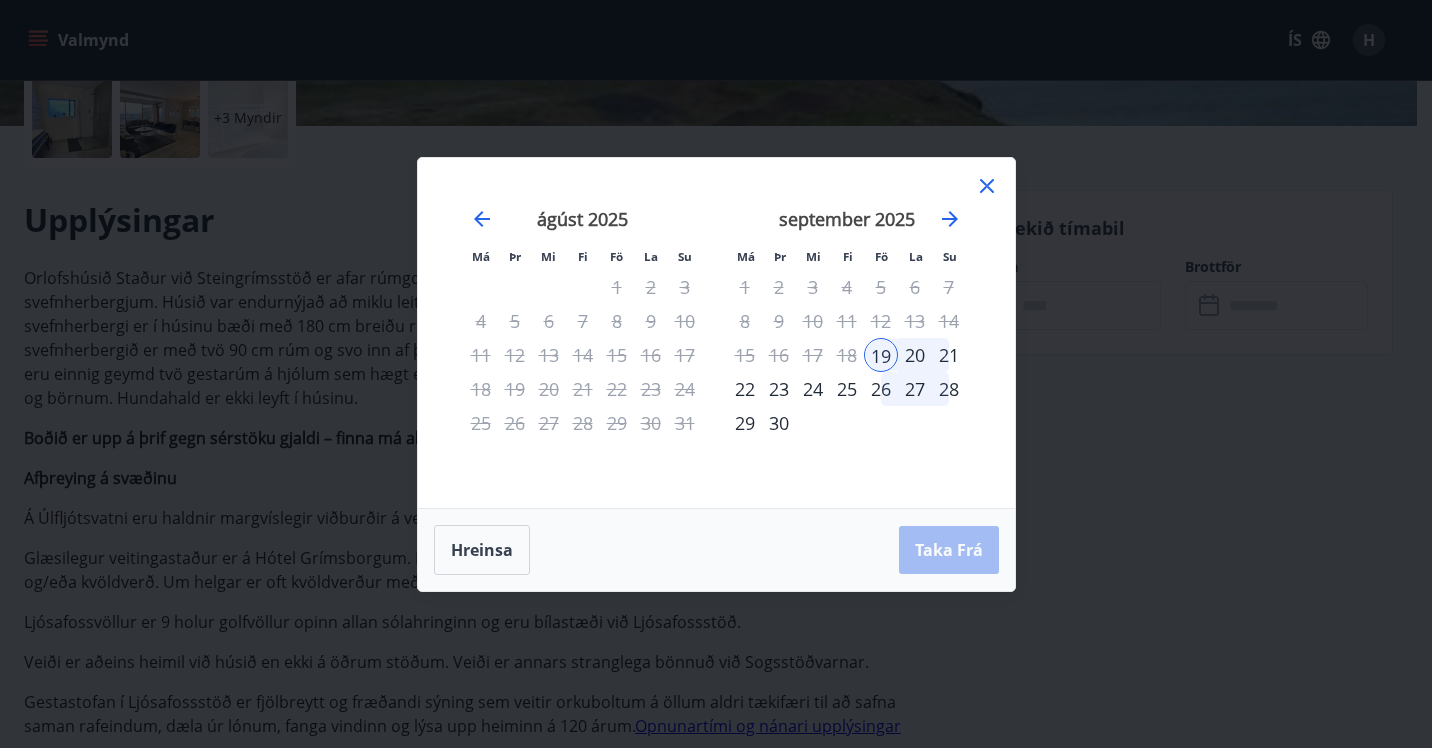 click on "23" at bounding box center (779, 389) 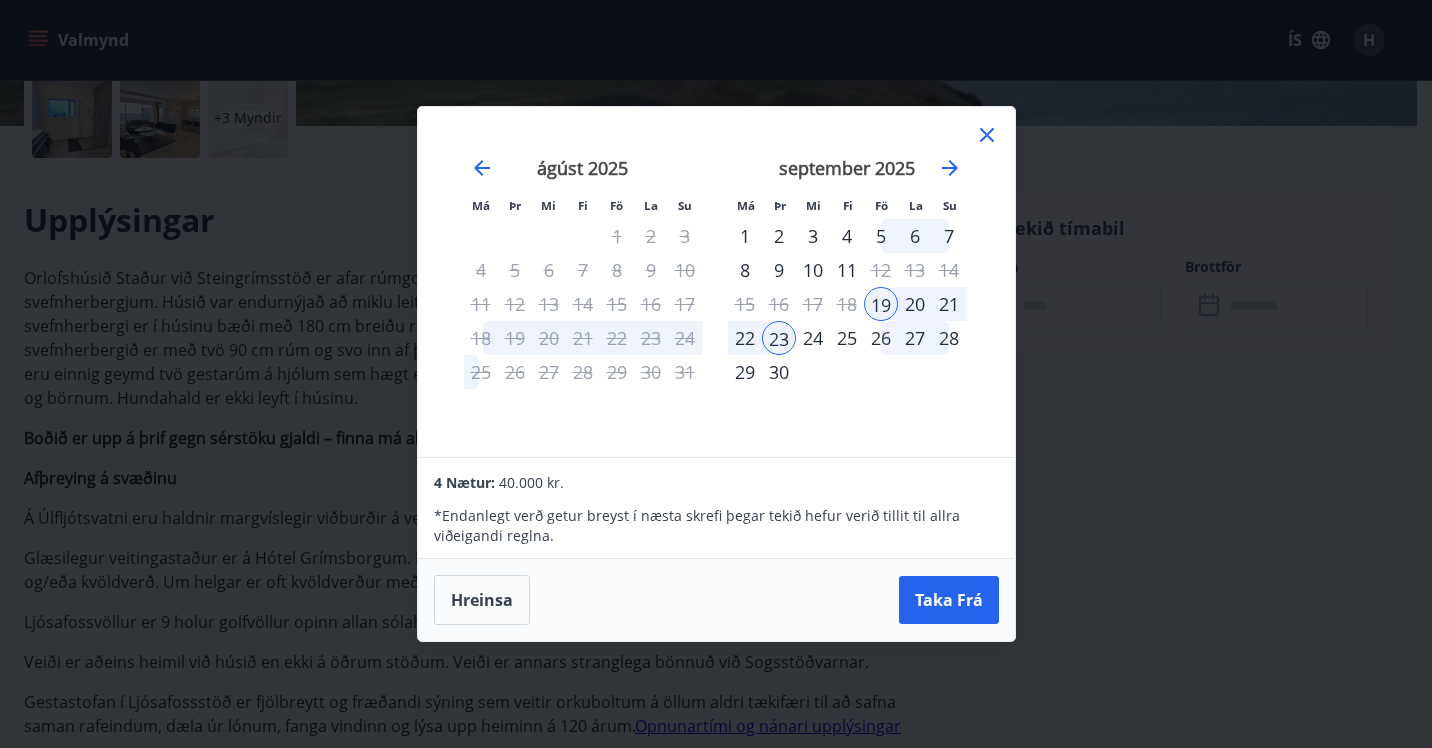 click on "21" at bounding box center (949, 304) 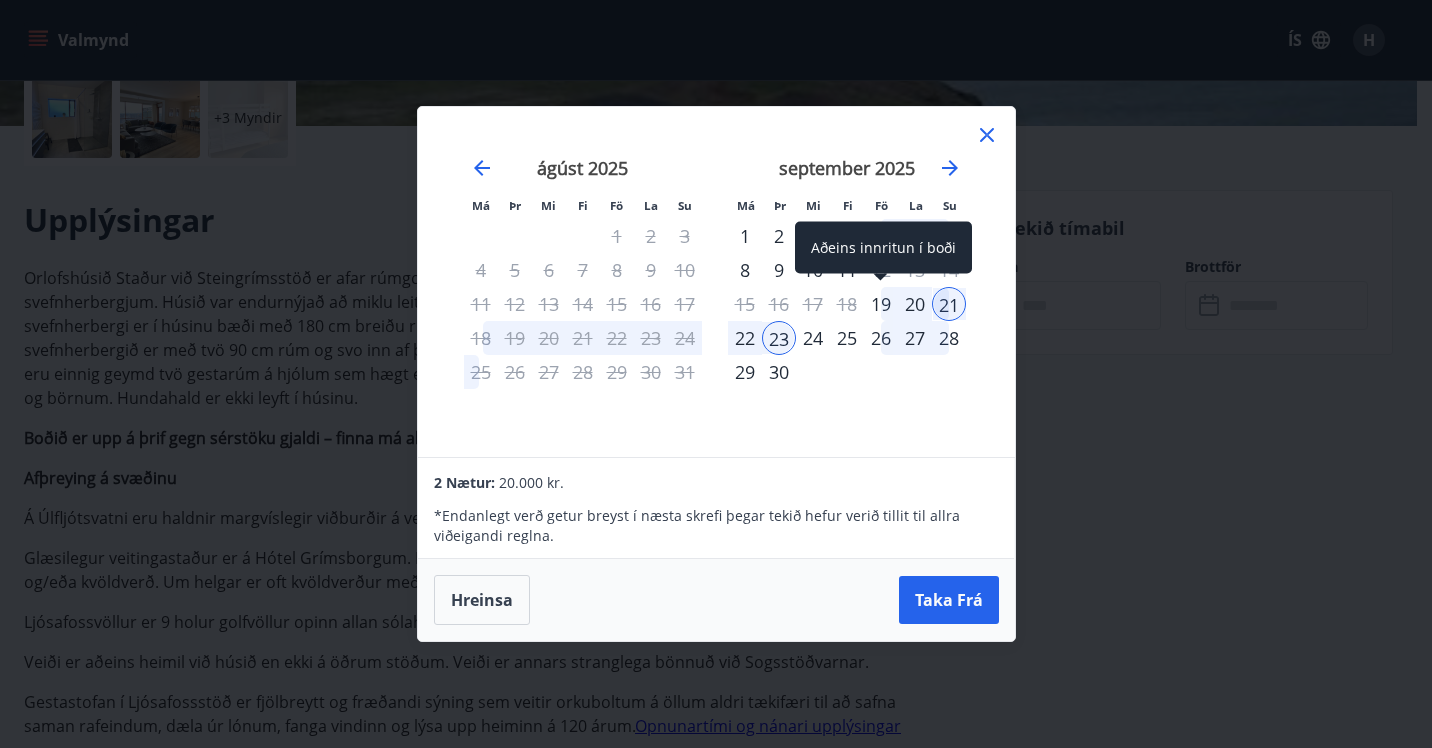 click on "19" at bounding box center [881, 304] 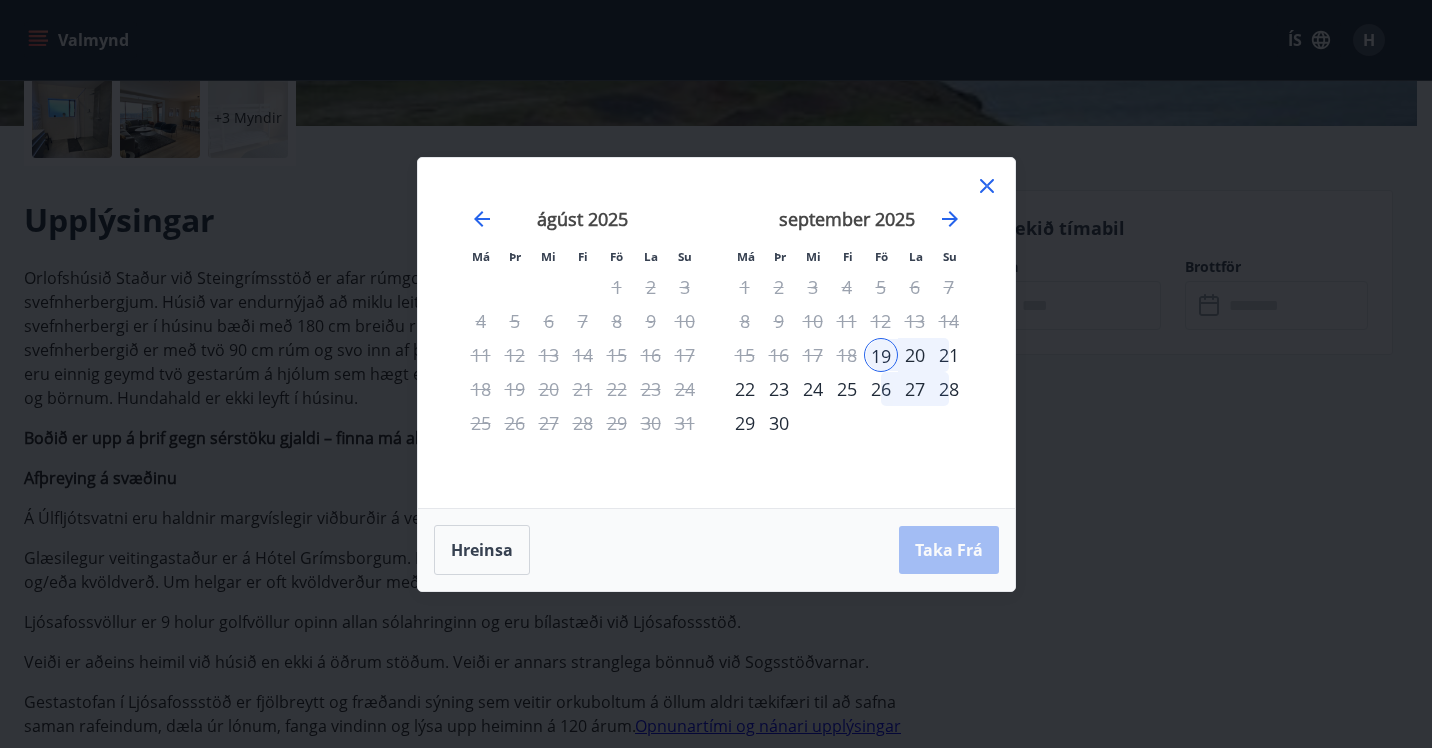 click on "21" at bounding box center [949, 355] 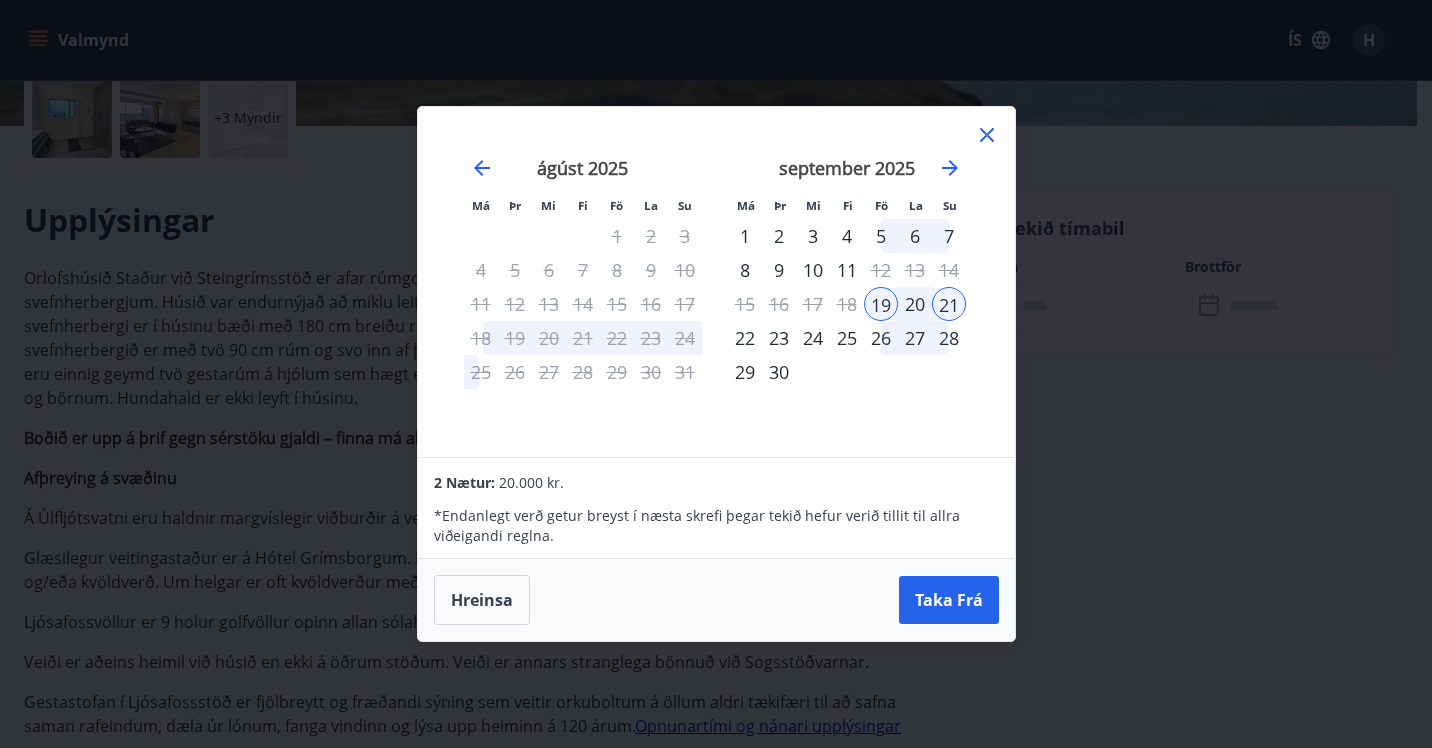 drag, startPoint x: 1161, startPoint y: 552, endPoint x: 1178, endPoint y: 649, distance: 98.478424 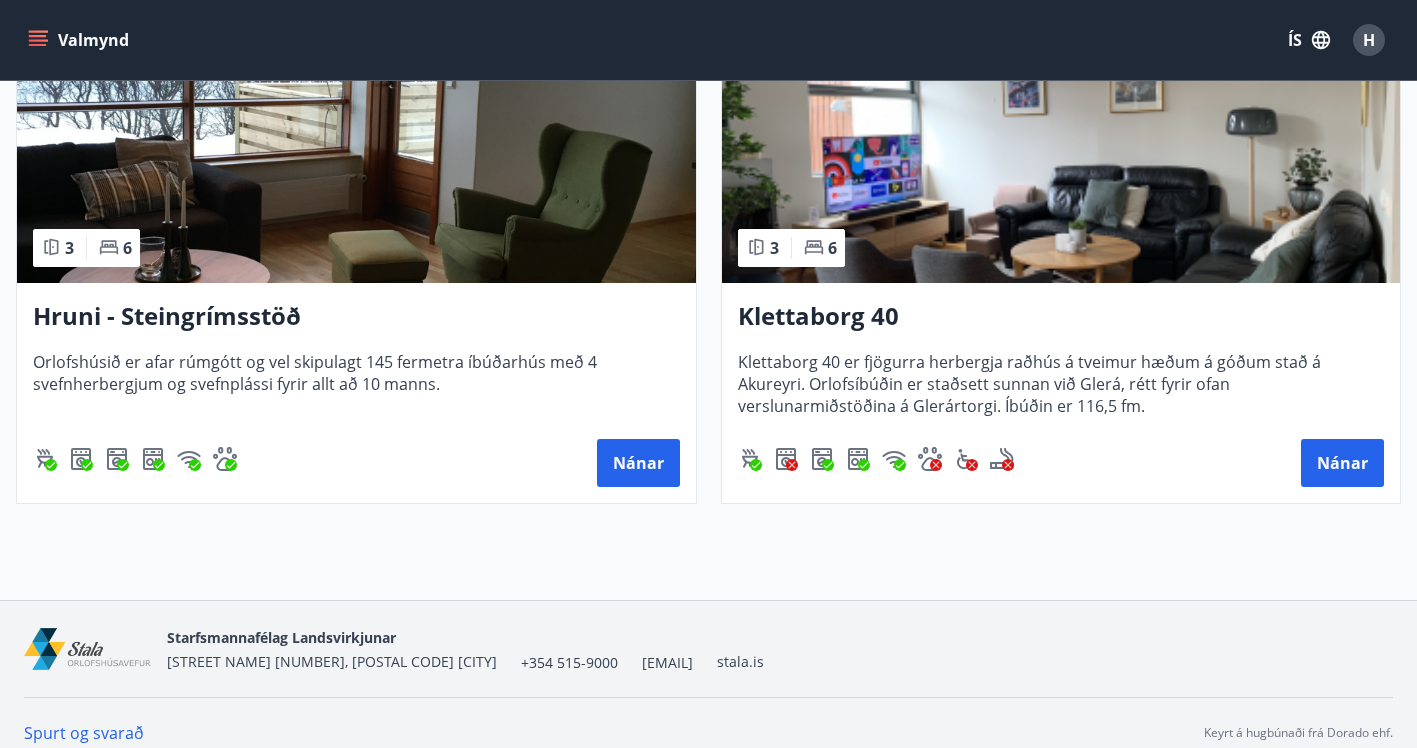 scroll, scrollTop: 2103, scrollLeft: 0, axis: vertical 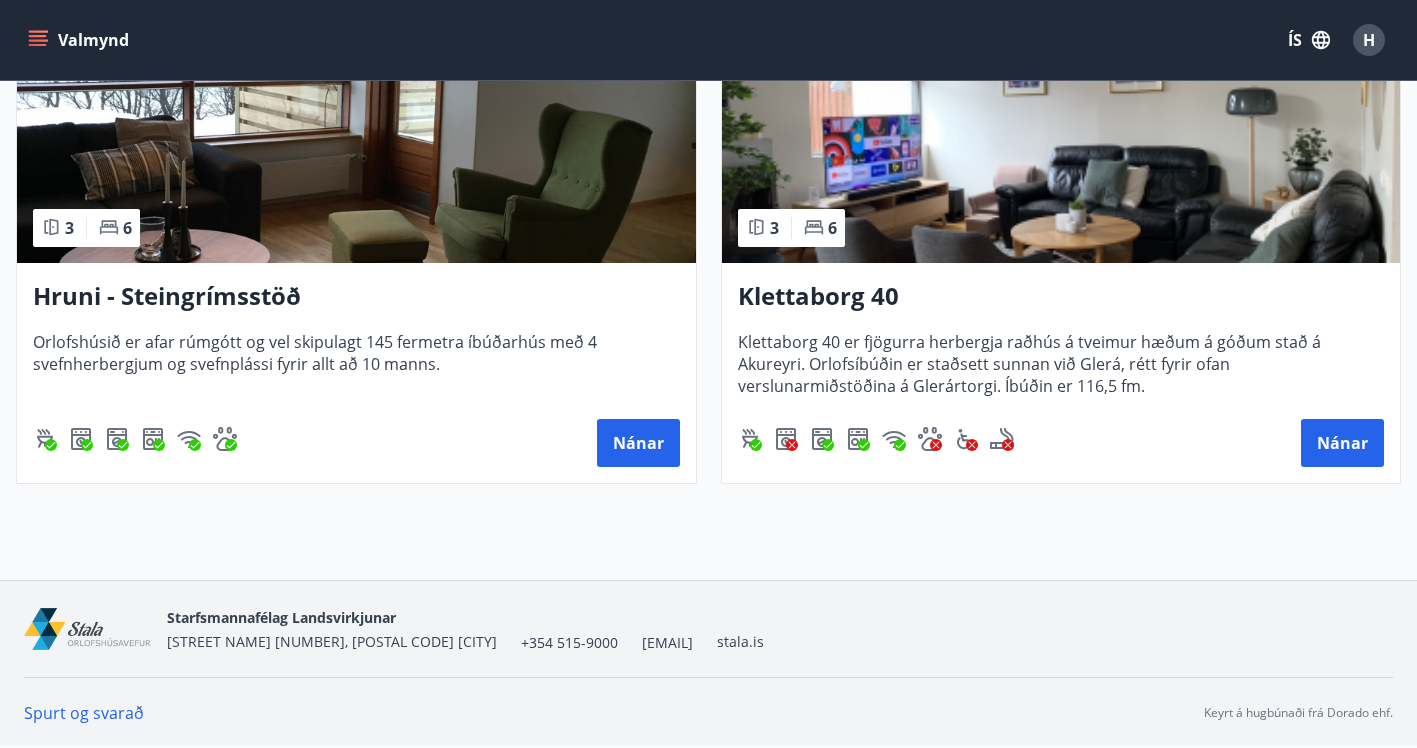 drag, startPoint x: 824, startPoint y: 390, endPoint x: 543, endPoint y: 523, distance: 310.88583 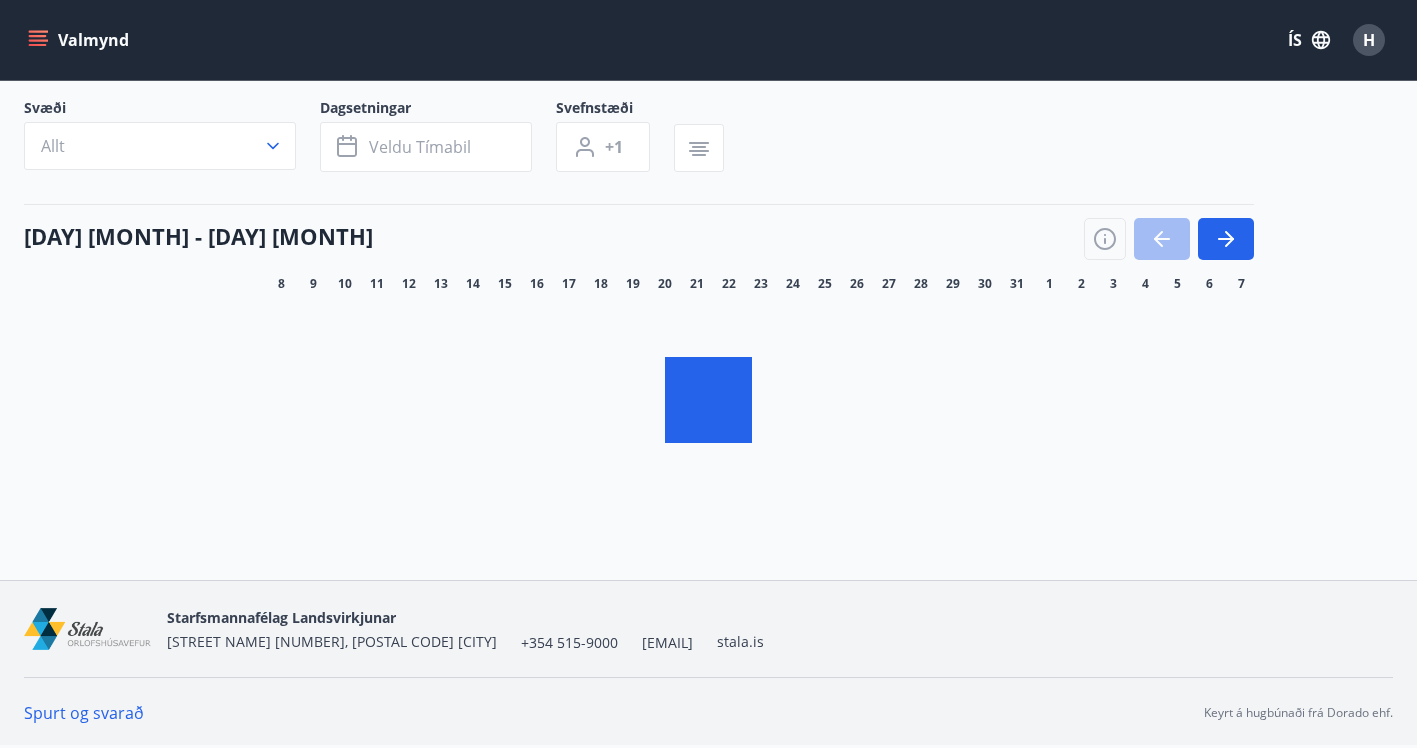 scroll, scrollTop: 0, scrollLeft: 0, axis: both 